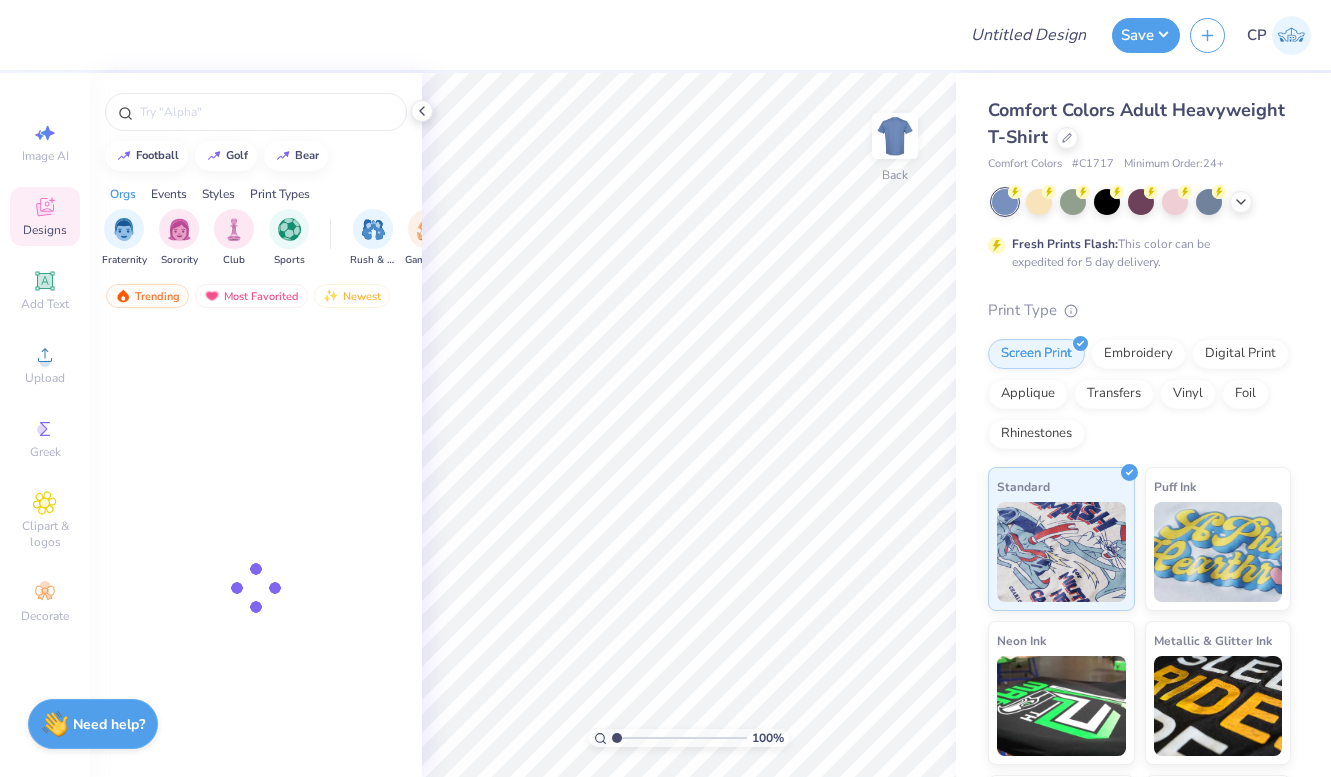 scroll, scrollTop: 0, scrollLeft: 0, axis: both 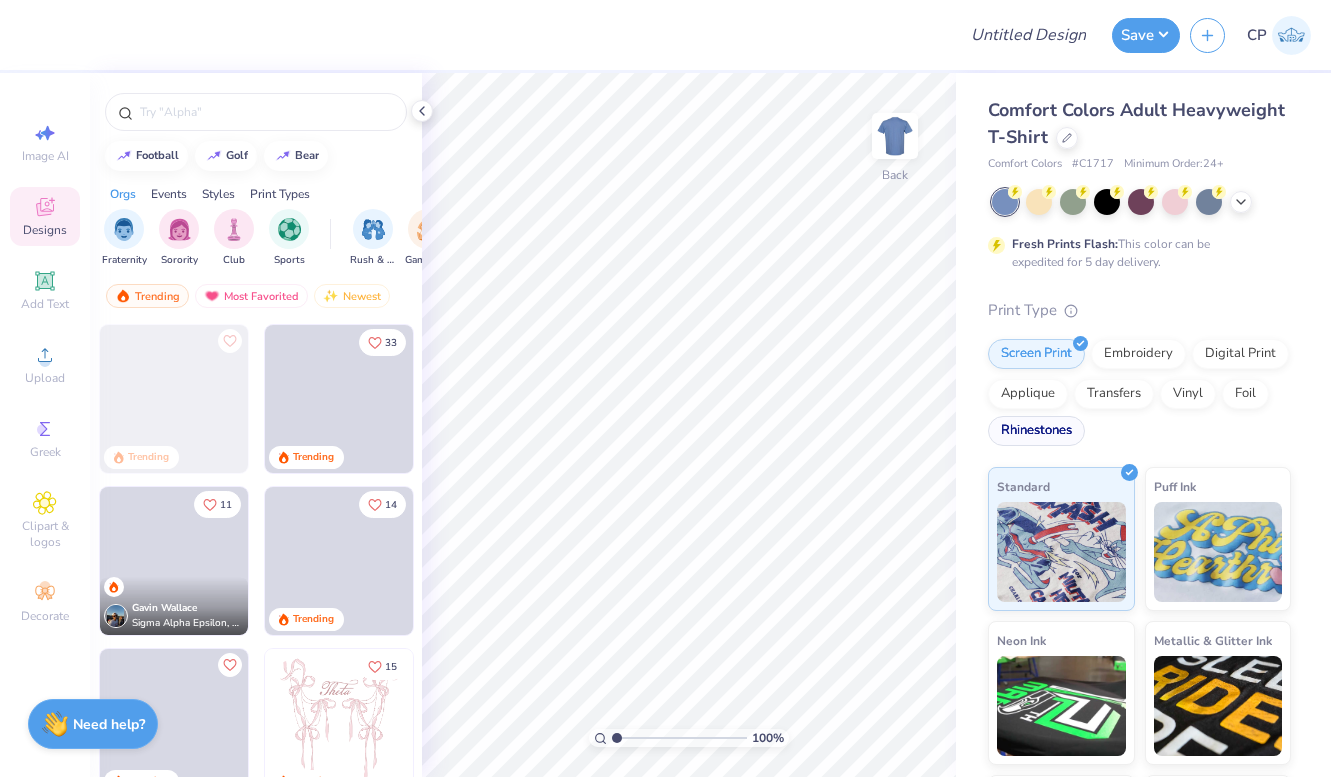click on "Rhinestones" at bounding box center [1036, 431] 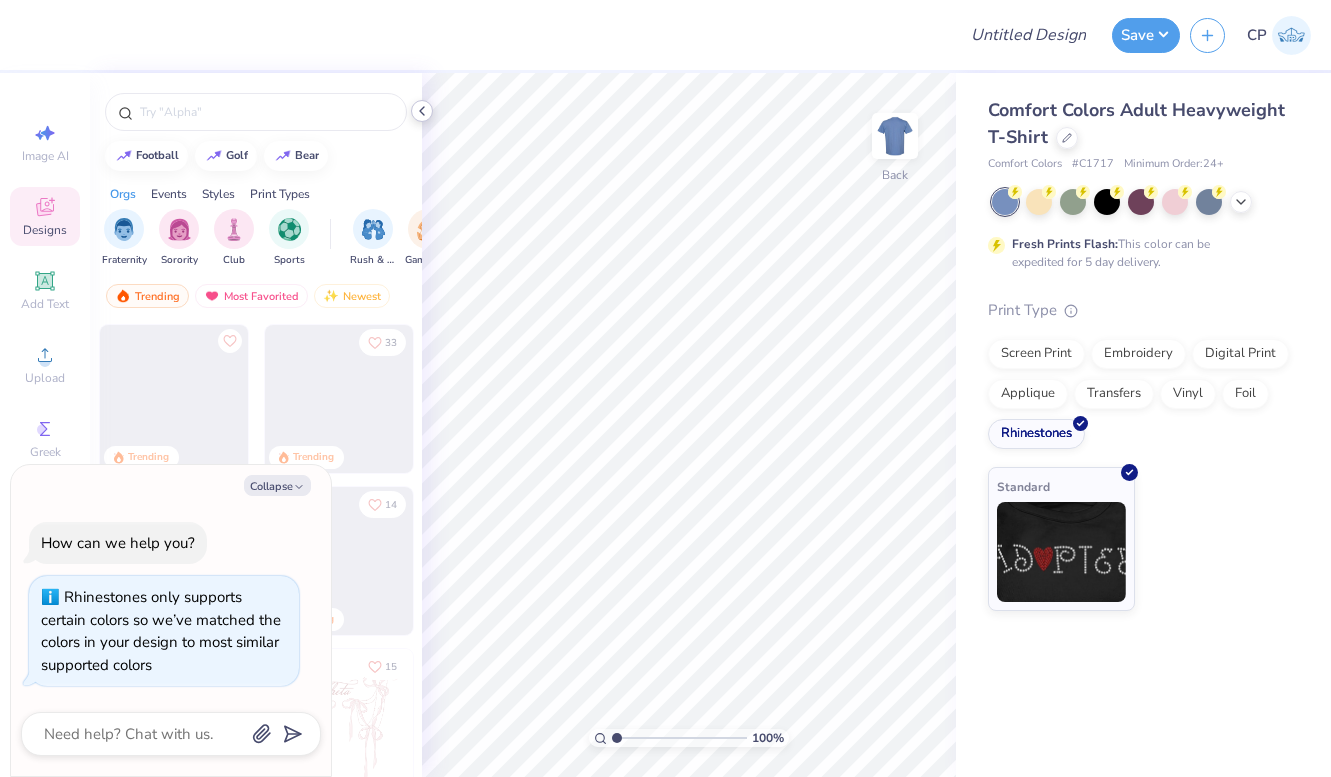 click 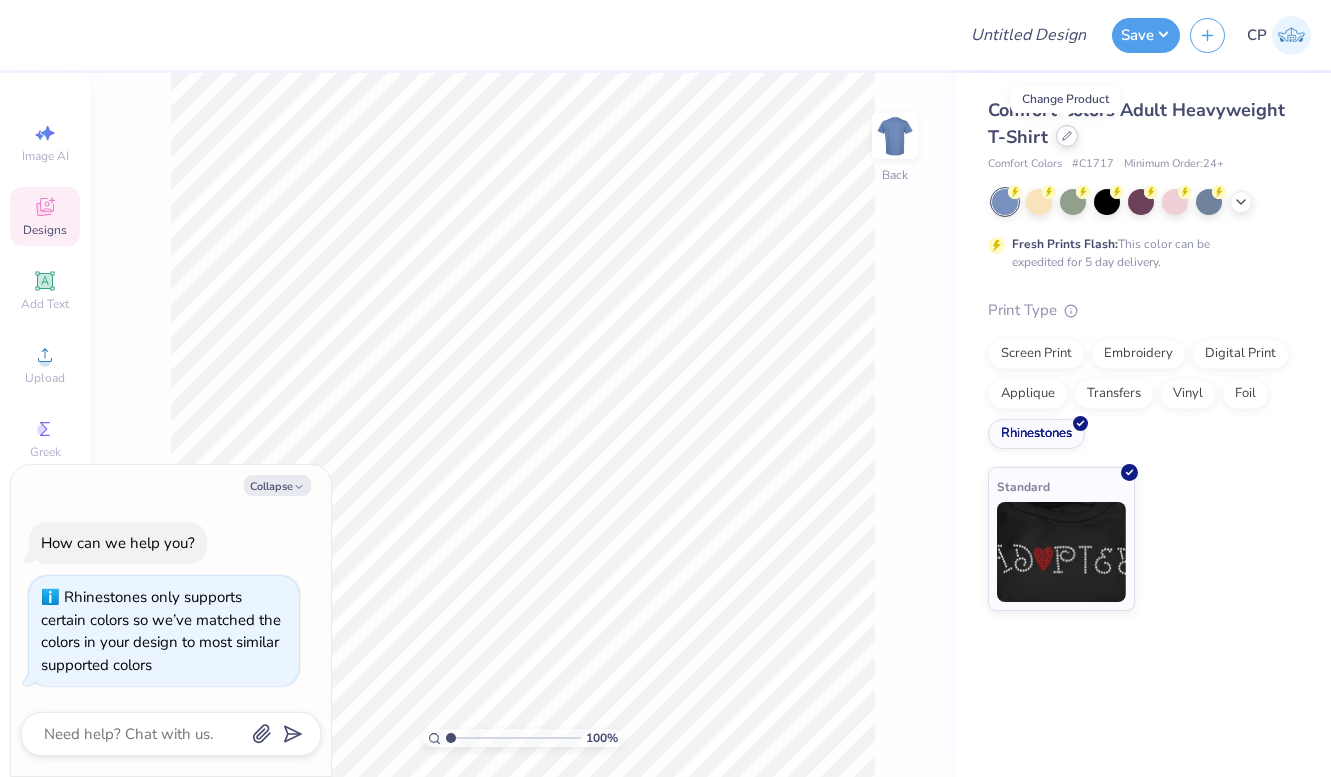 click 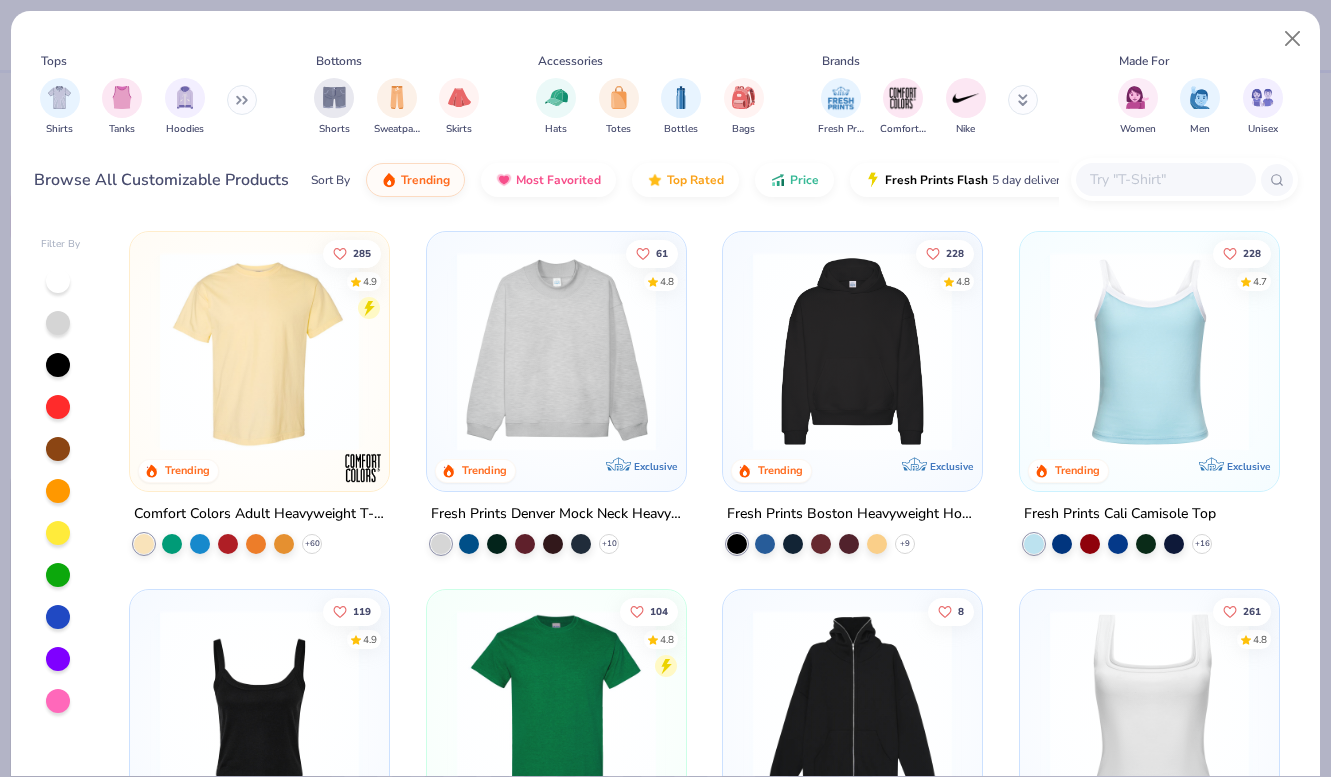 click at bounding box center (1165, 179) 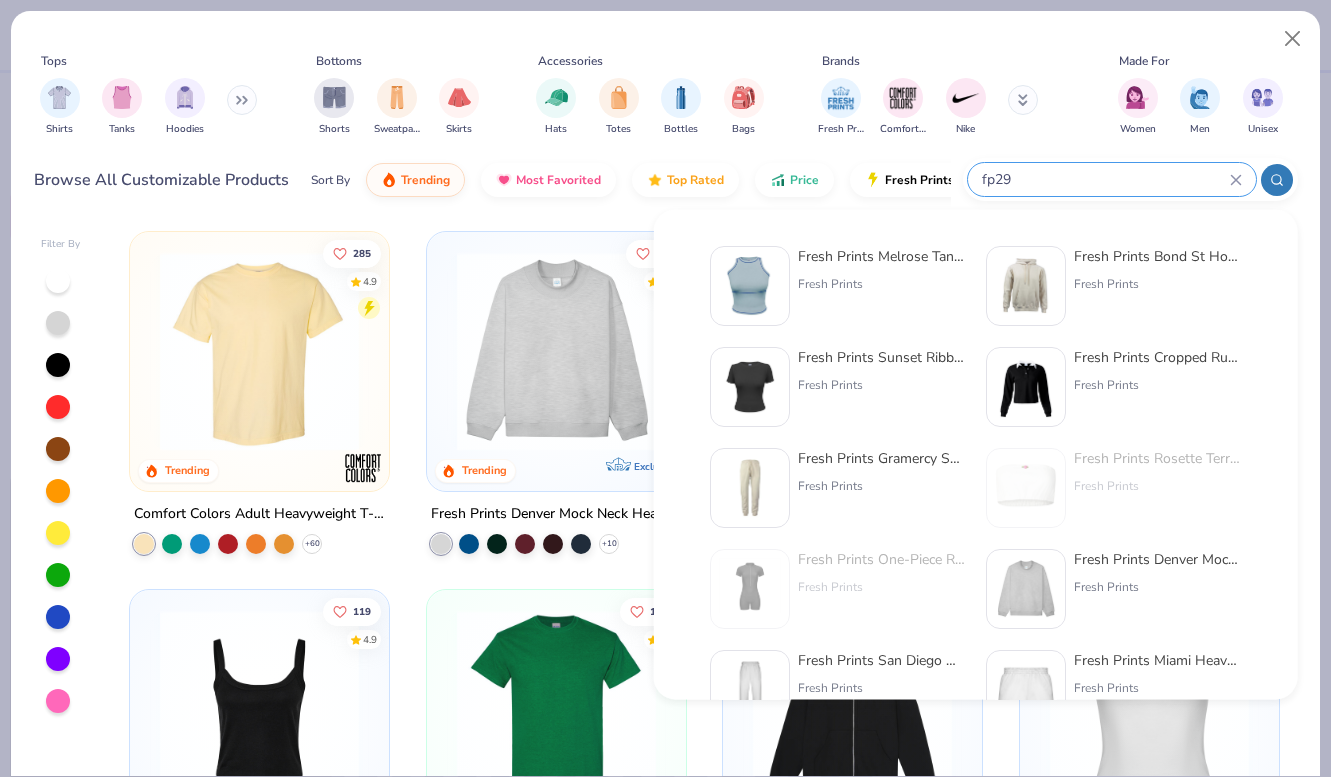type on "fp29" 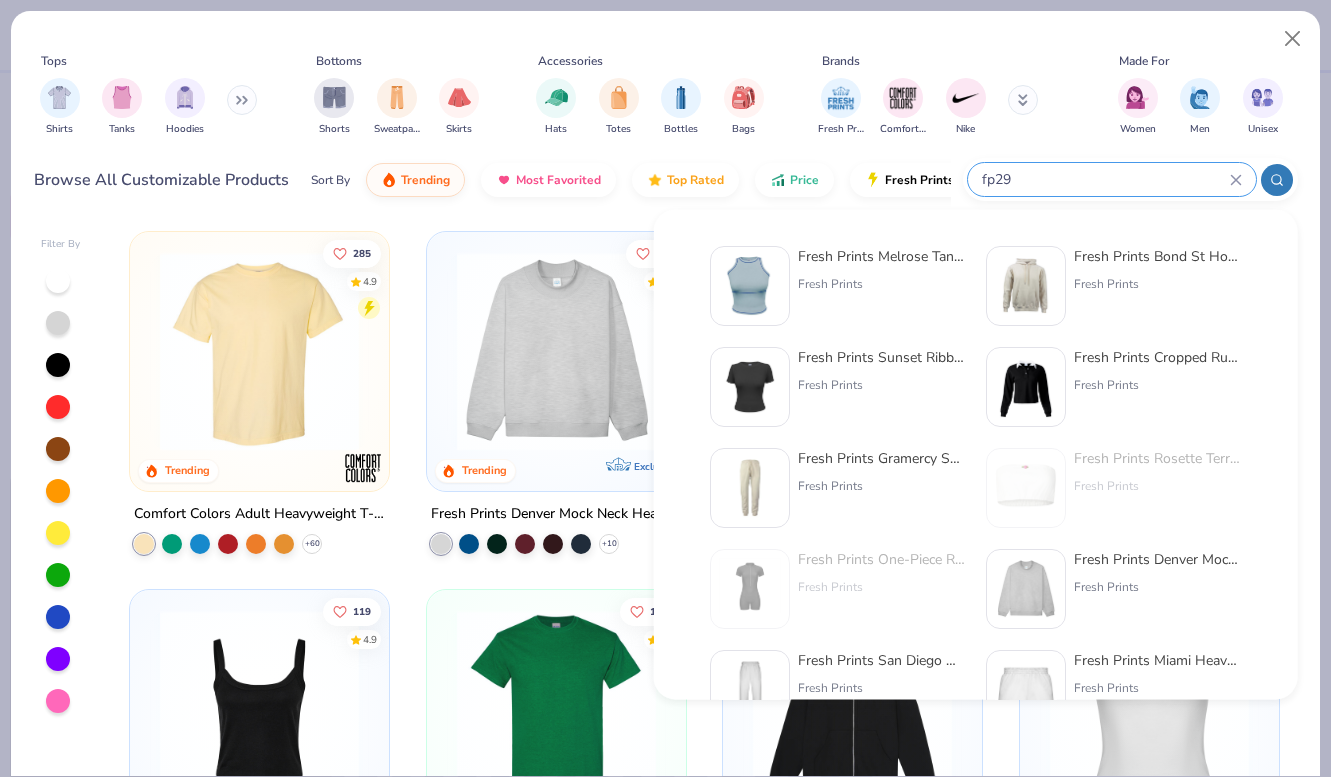 click on "Fresh Prints Melrose Tank with Como Stitch" at bounding box center [882, 256] 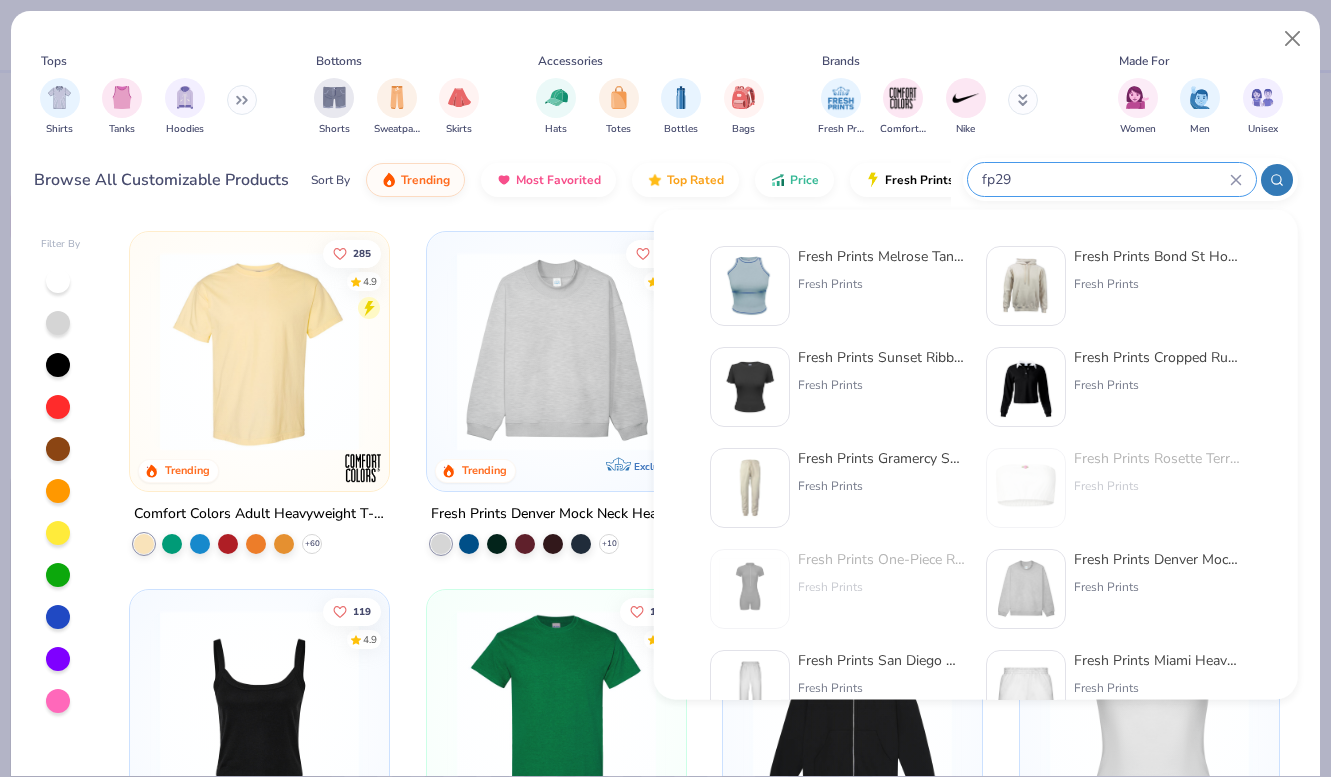 type 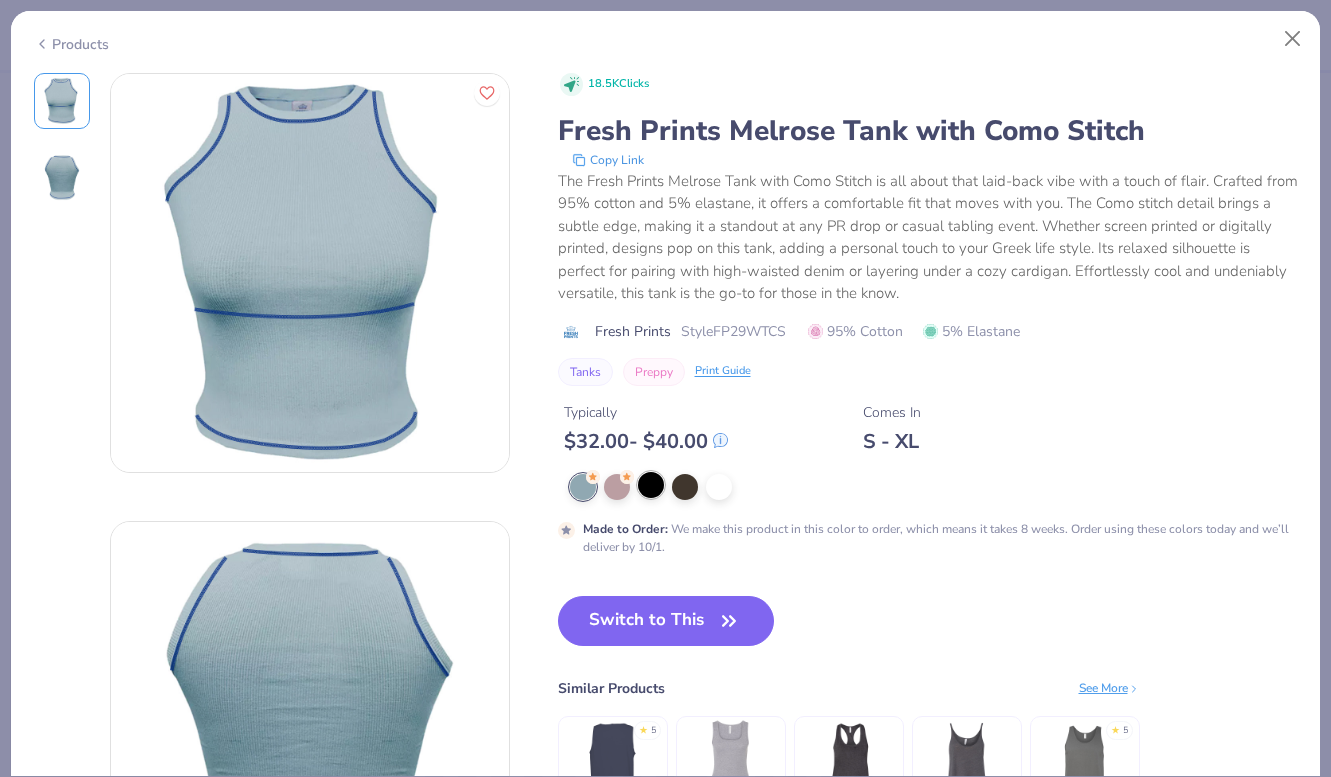 click at bounding box center [651, 485] 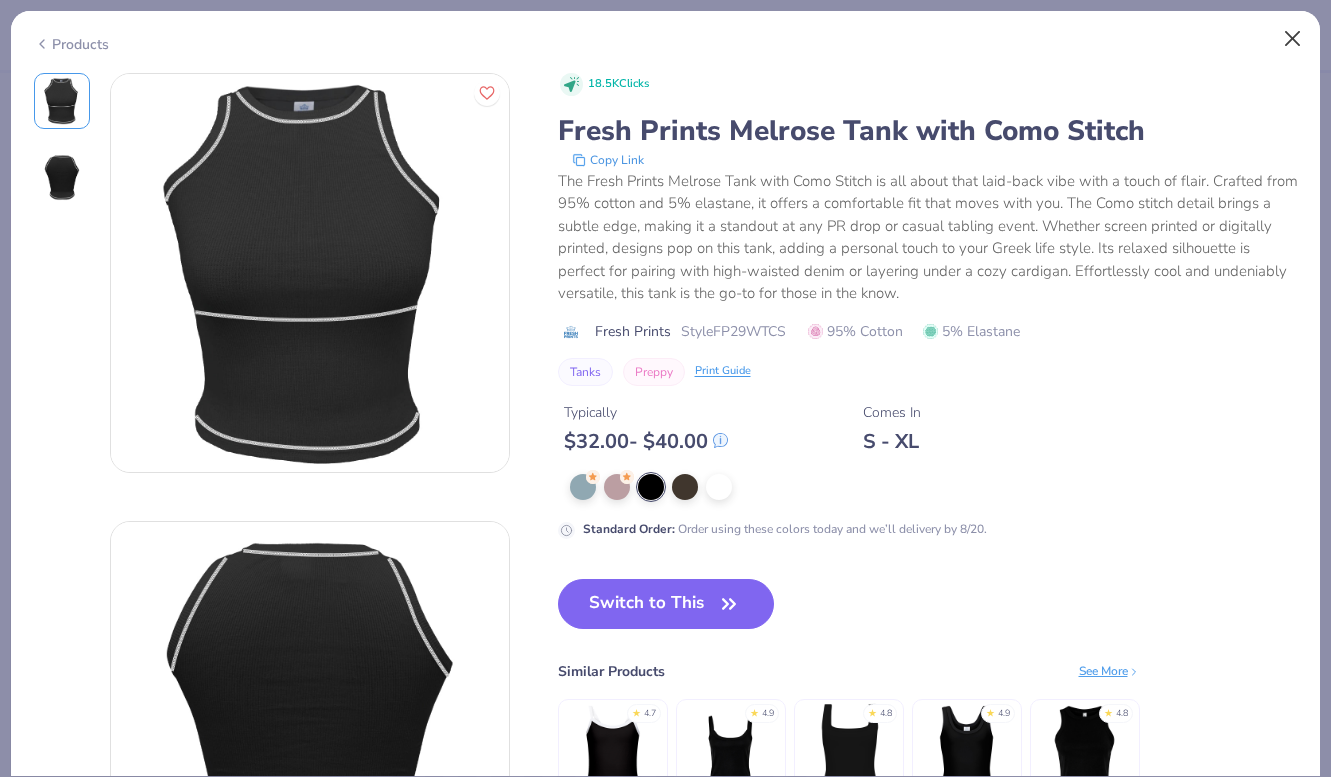 scroll, scrollTop: -1, scrollLeft: 0, axis: vertical 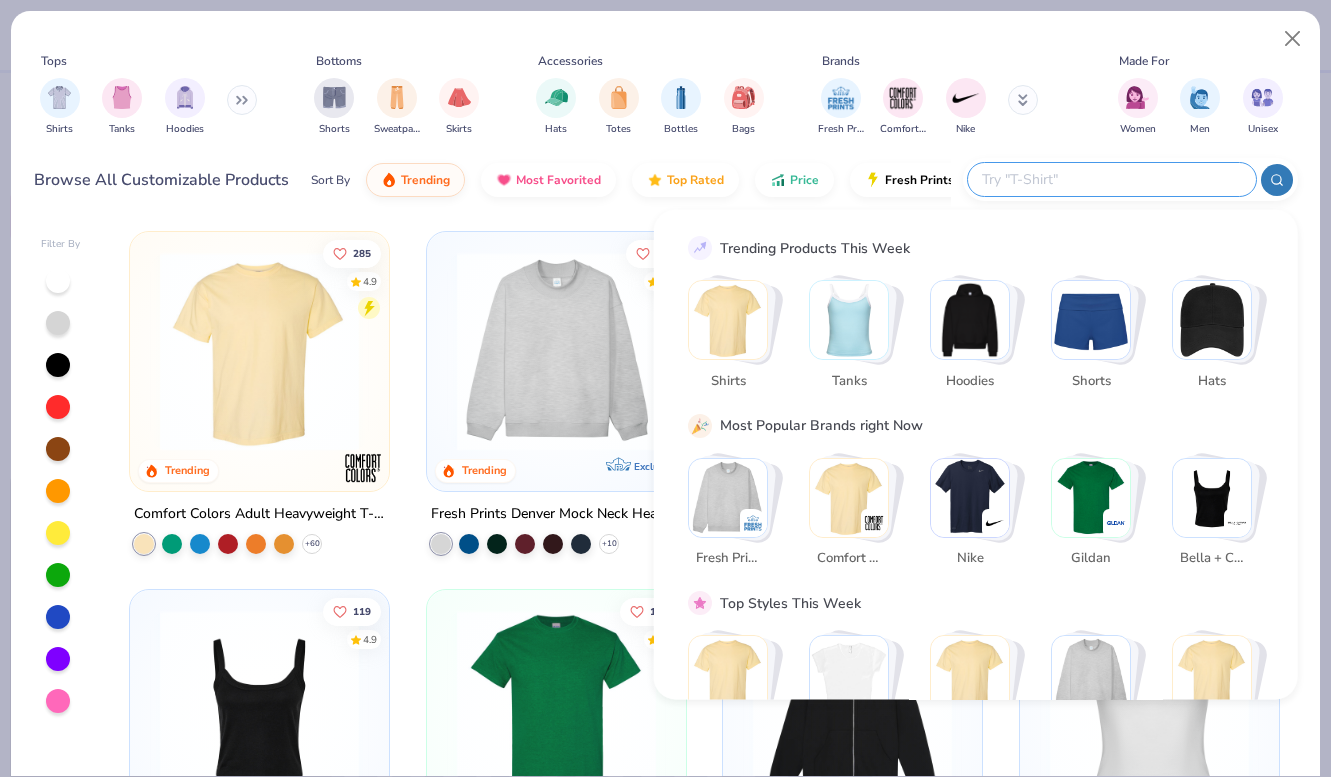click at bounding box center [1111, 179] 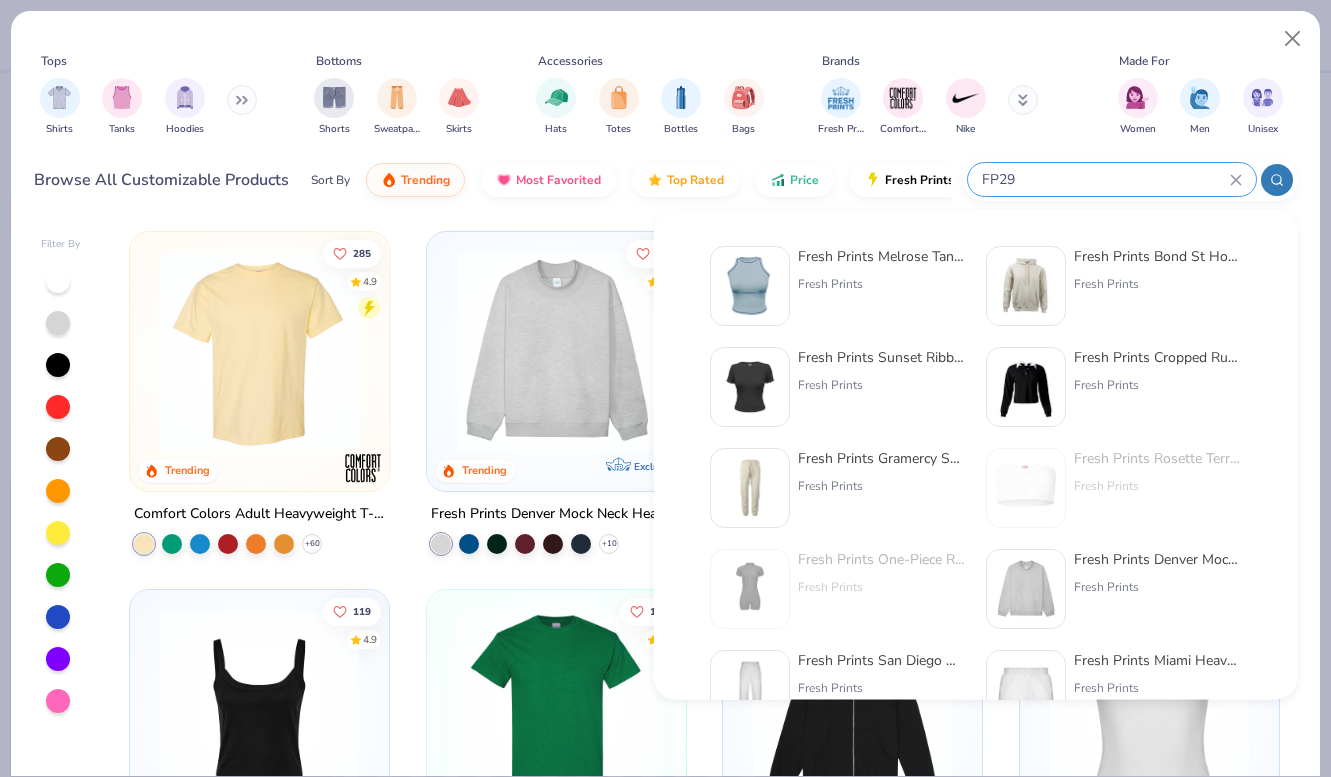 type on "FP29" 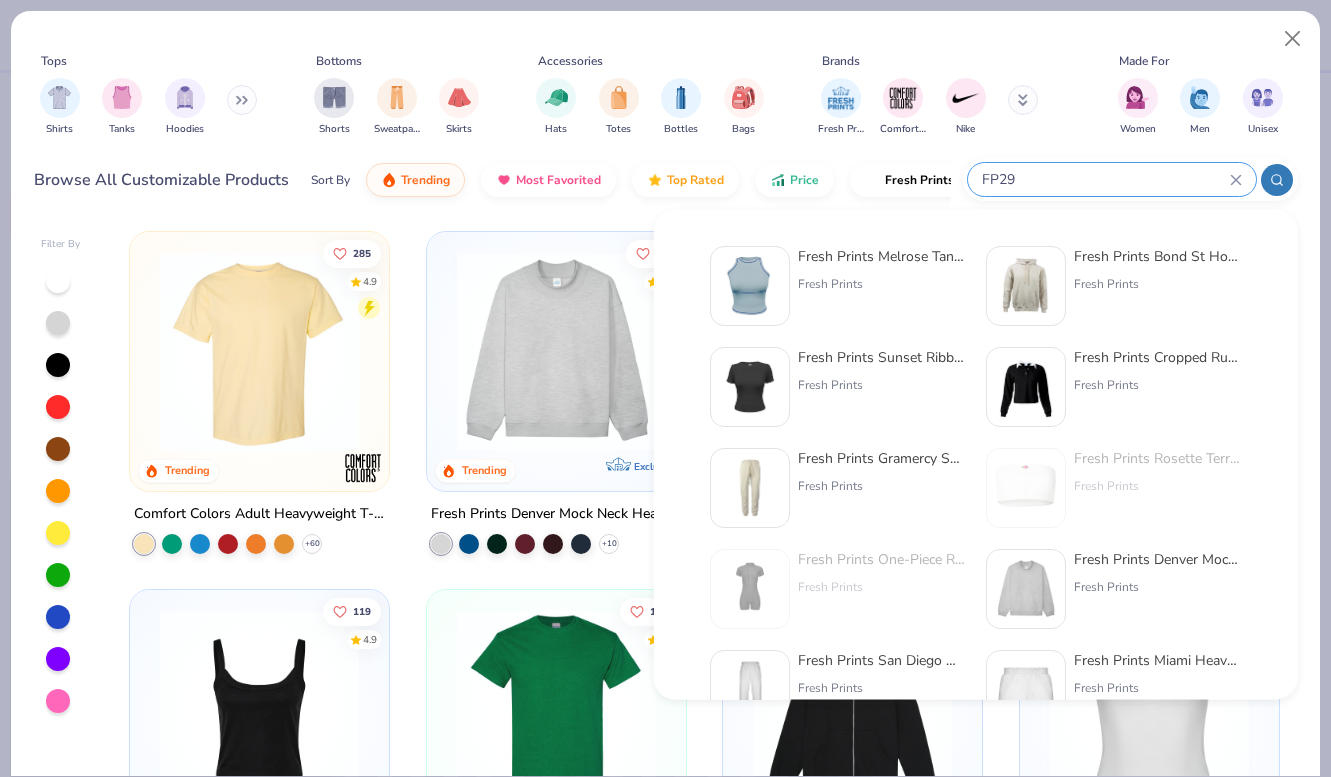 click on "Fresh Prints Melrose Tank with Como Stitch Fresh Prints" at bounding box center [882, 286] 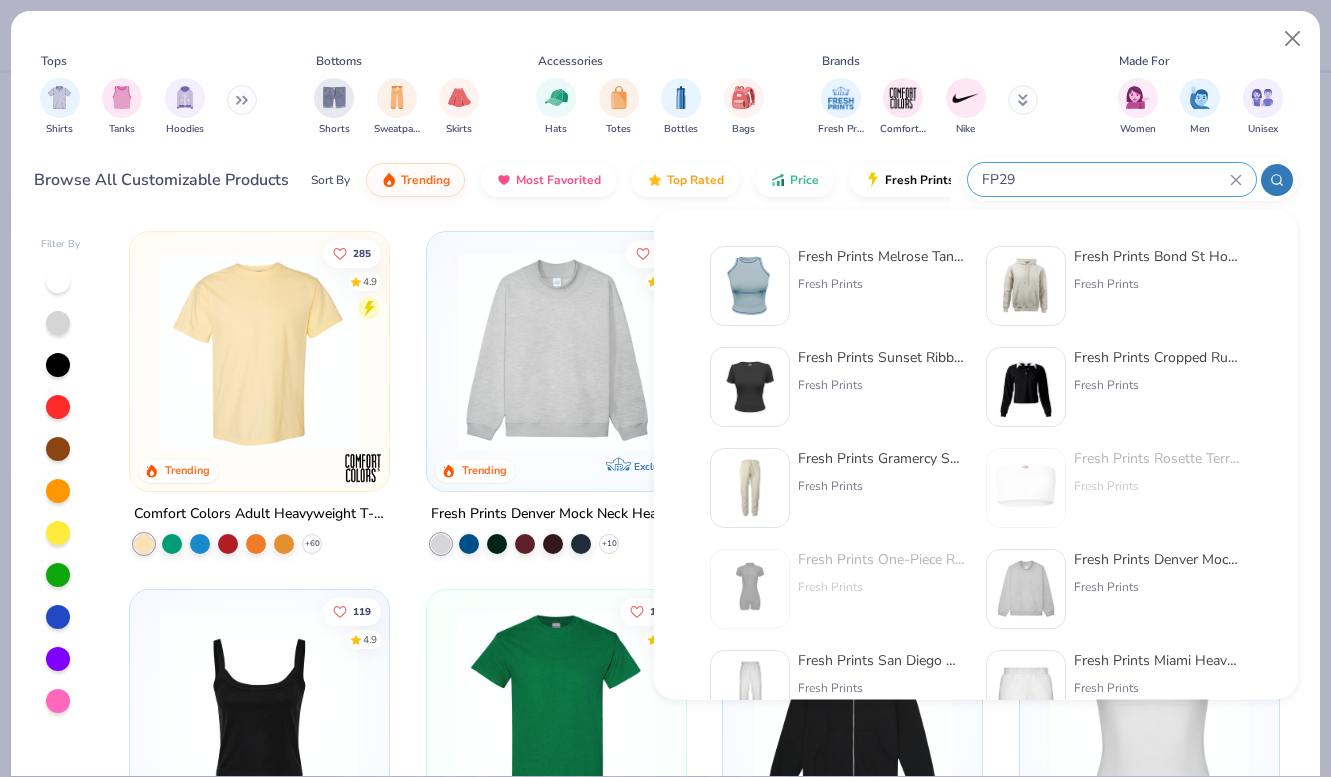 type 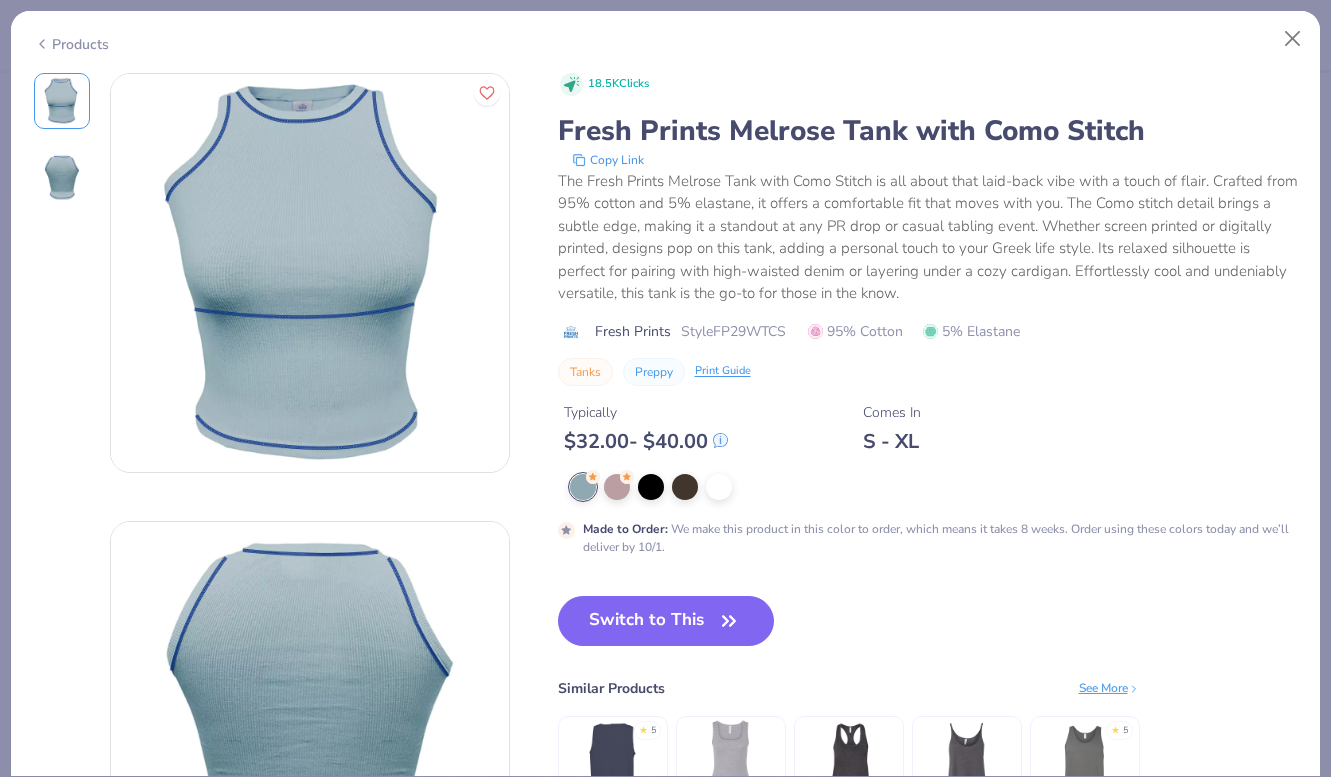 scroll, scrollTop: 0, scrollLeft: 0, axis: both 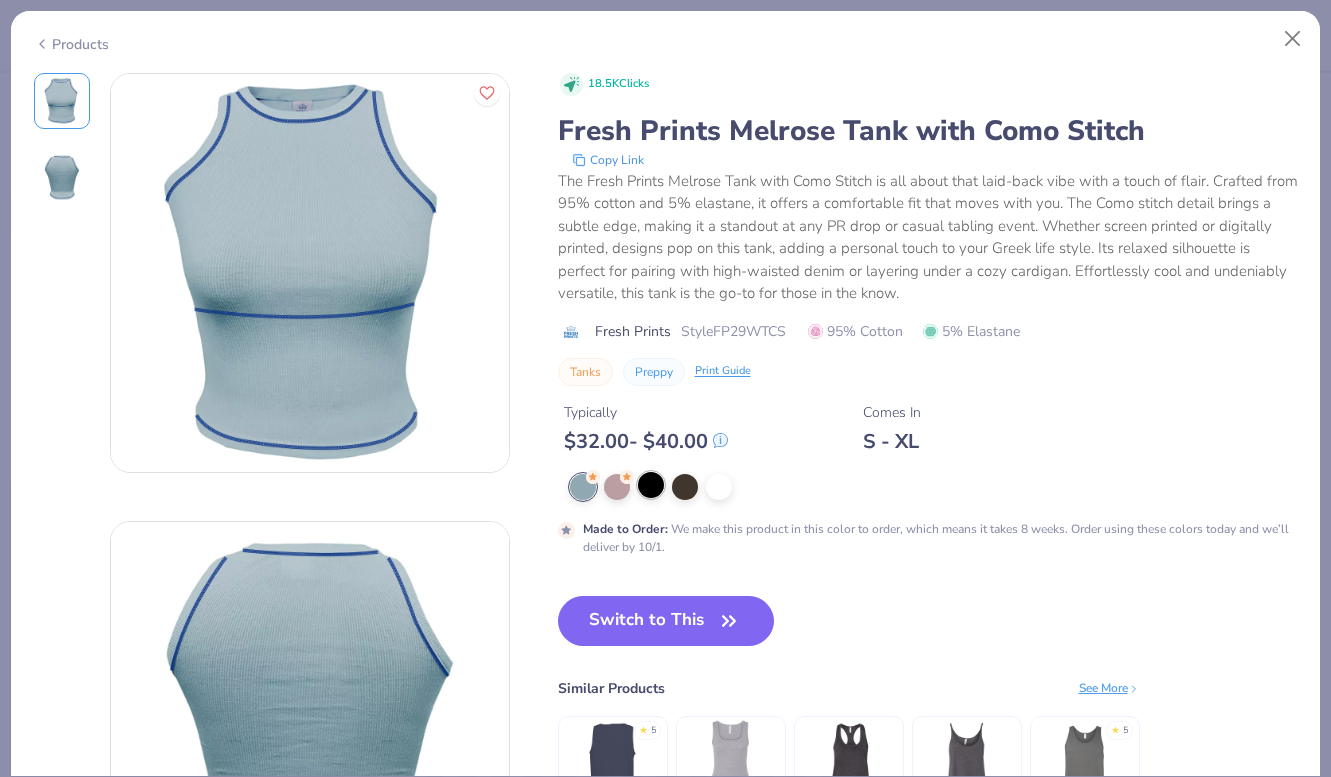 click at bounding box center (651, 485) 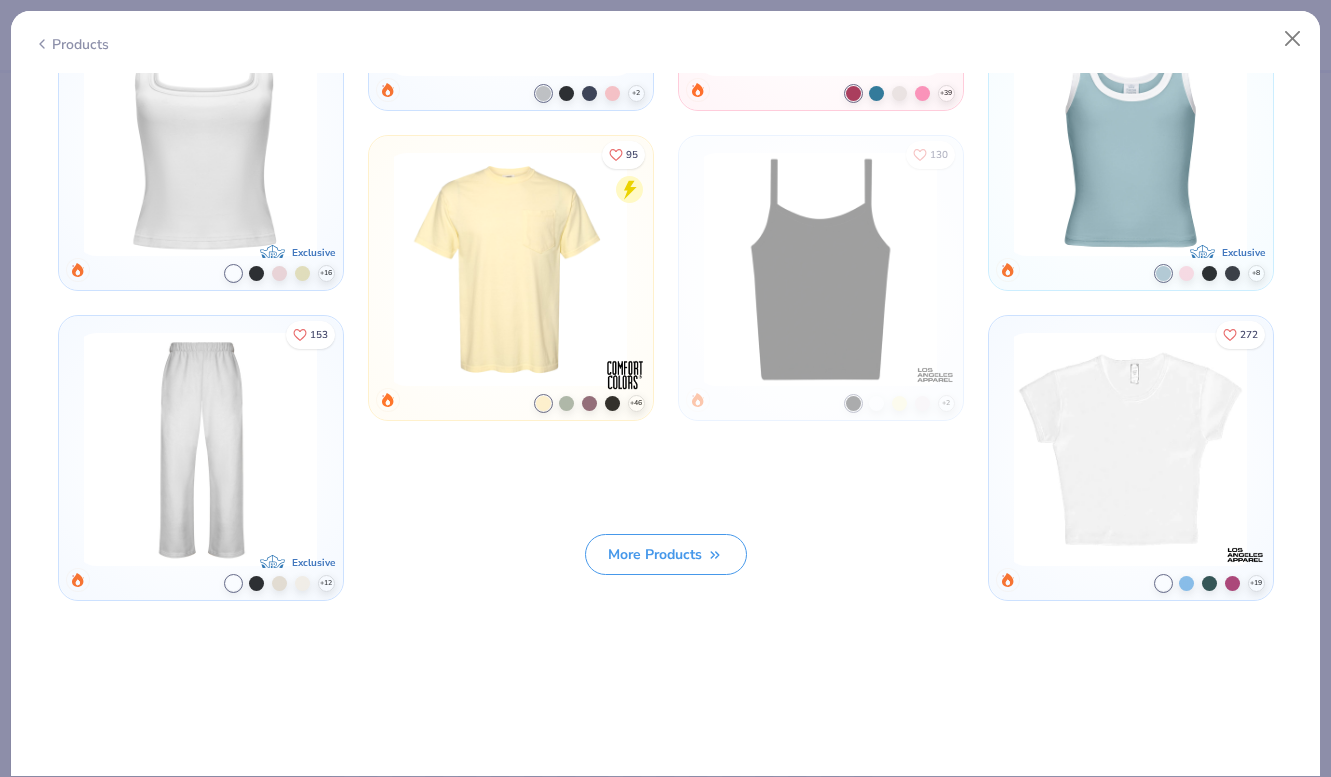 scroll, scrollTop: 1705, scrollLeft: 0, axis: vertical 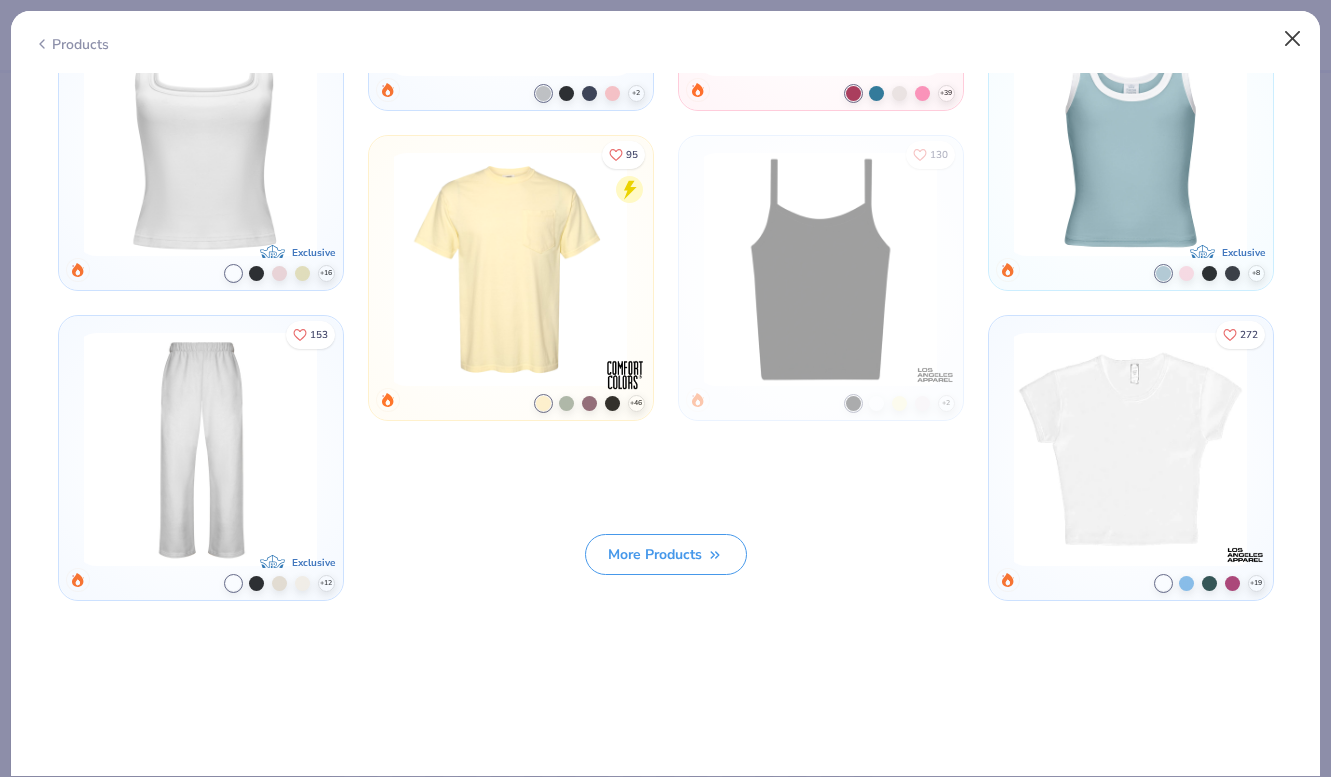 click at bounding box center (1293, 39) 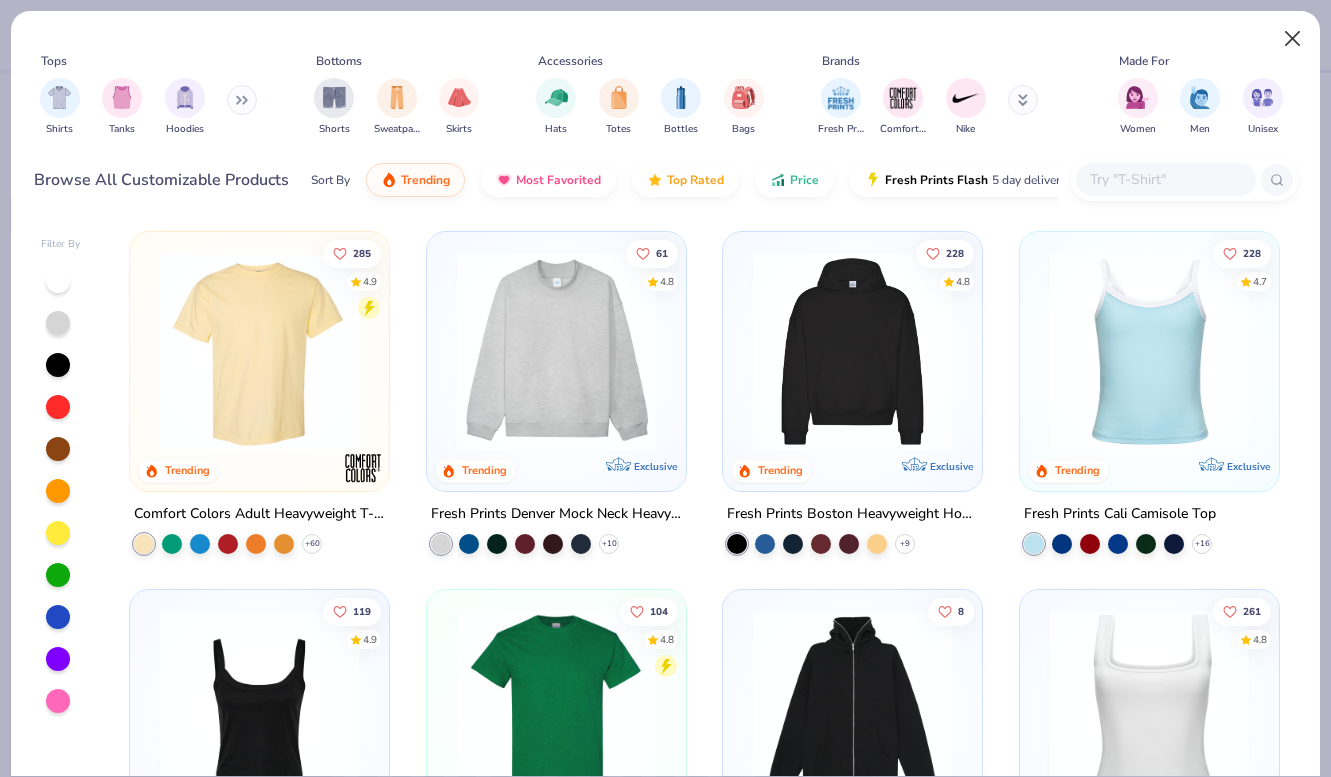 click at bounding box center (1293, 39) 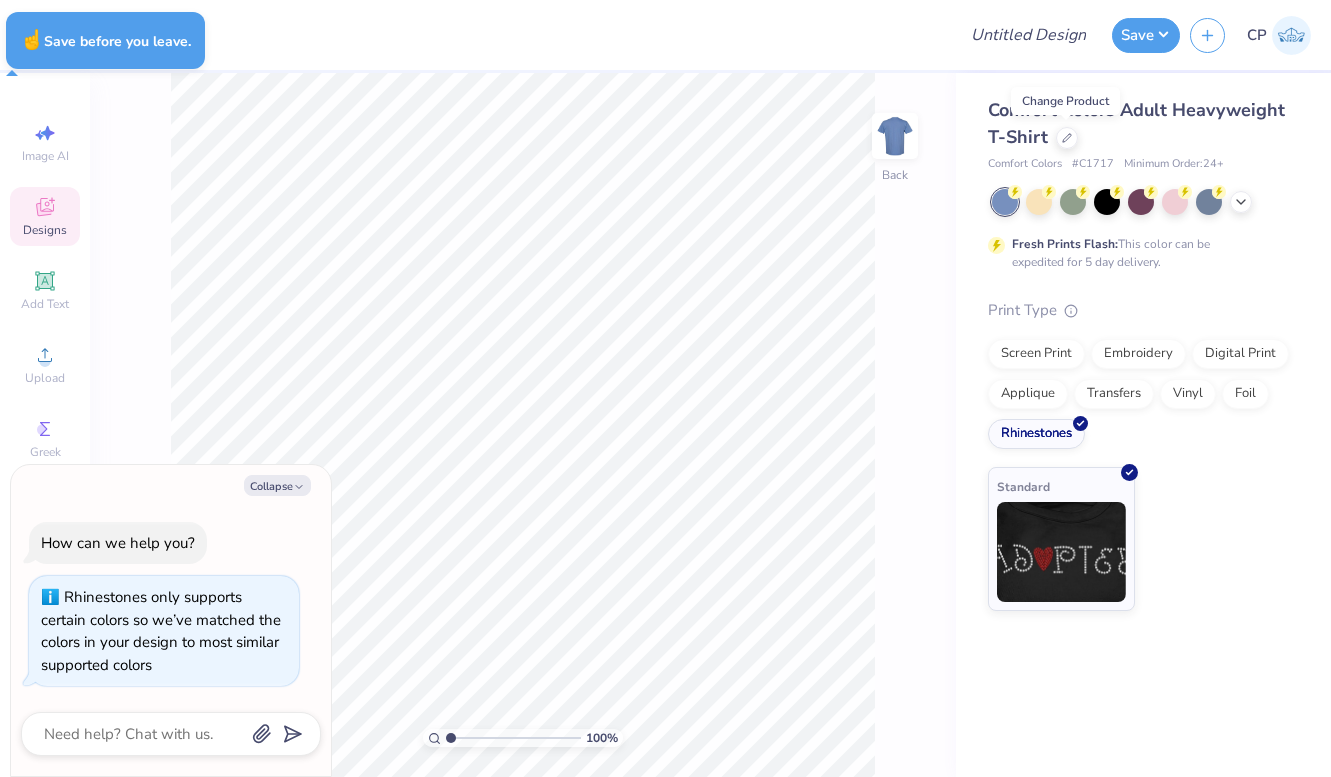 type on "x" 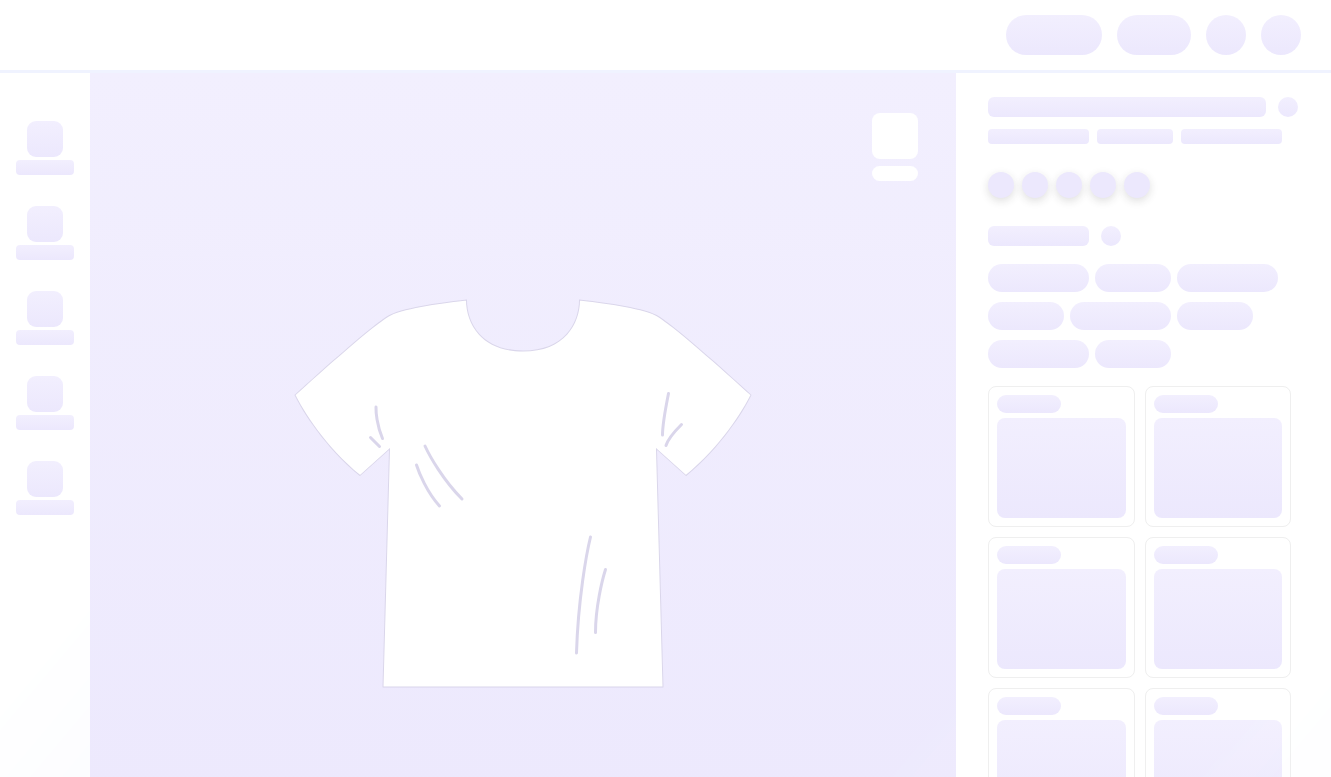 scroll, scrollTop: 0, scrollLeft: 0, axis: both 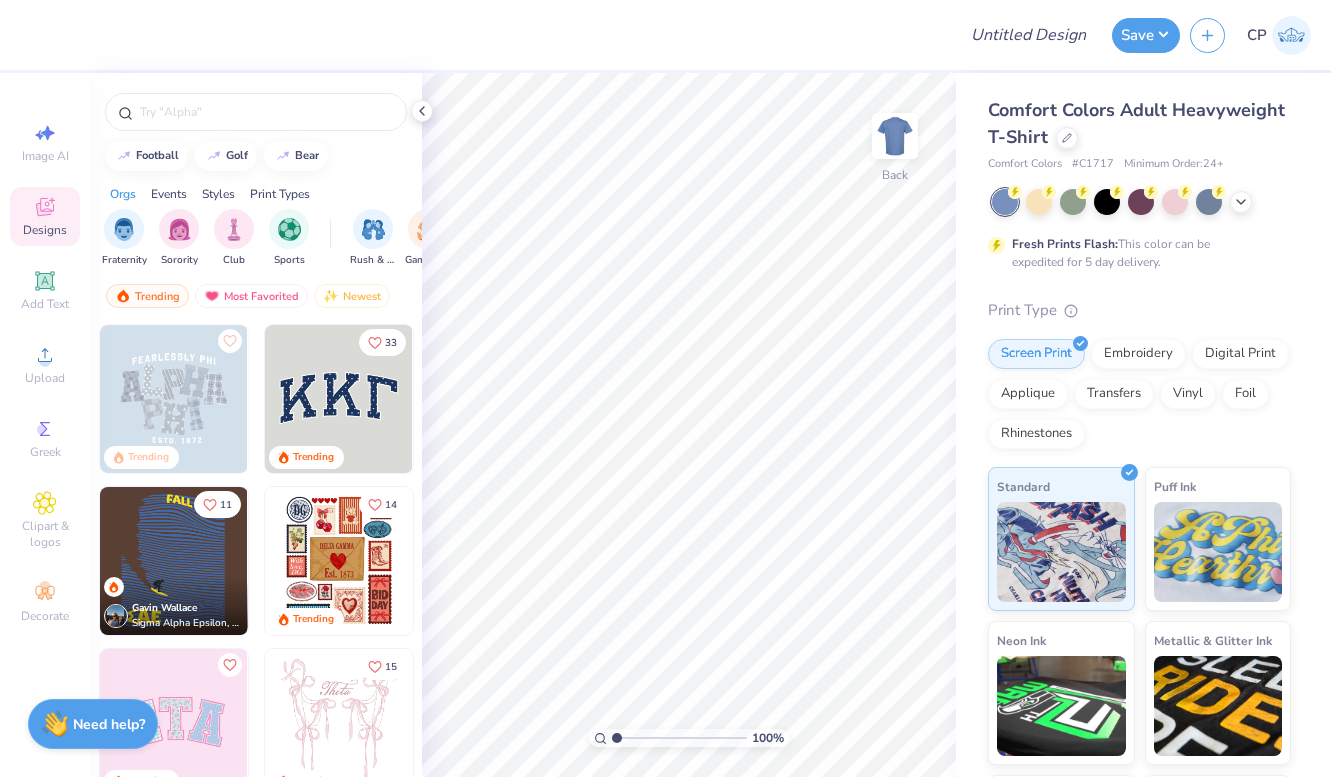 click on "Comfort Colors Adult Heavyweight T-Shirt" at bounding box center [1139, 124] 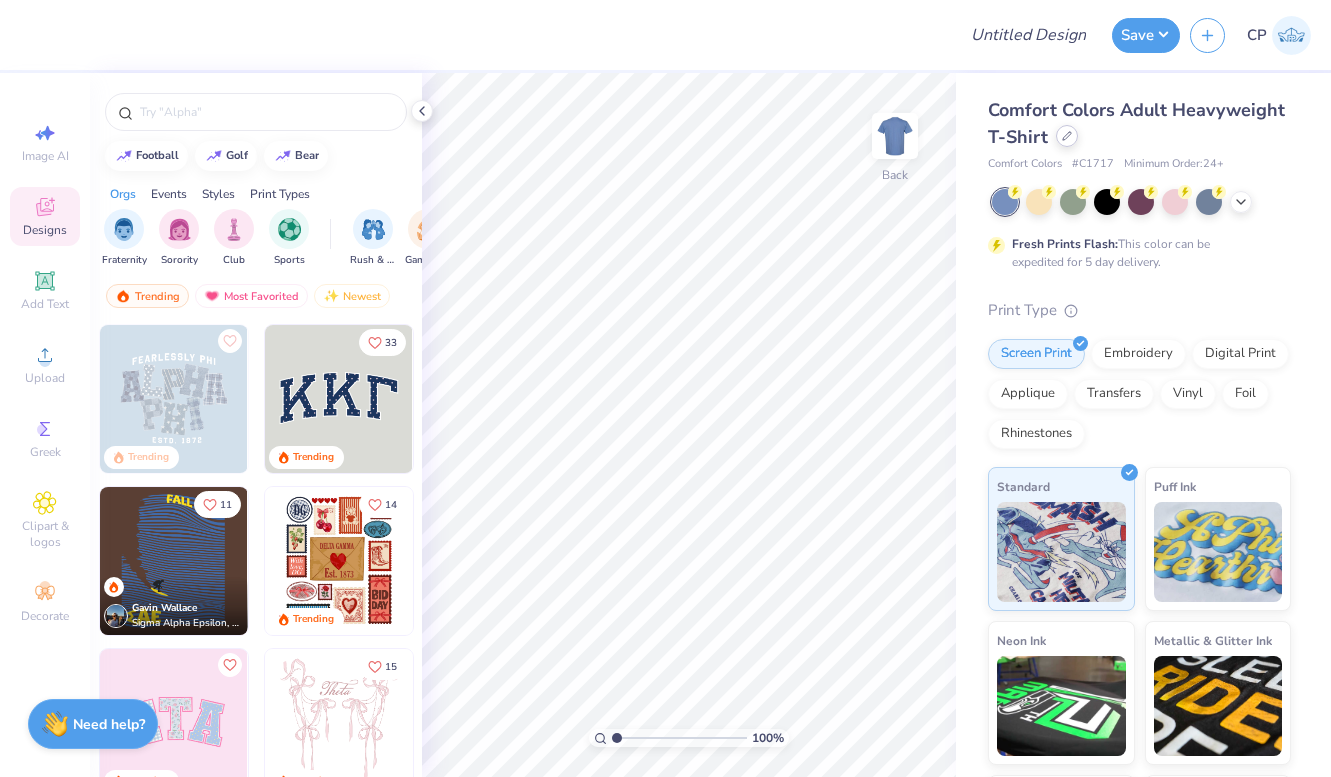click 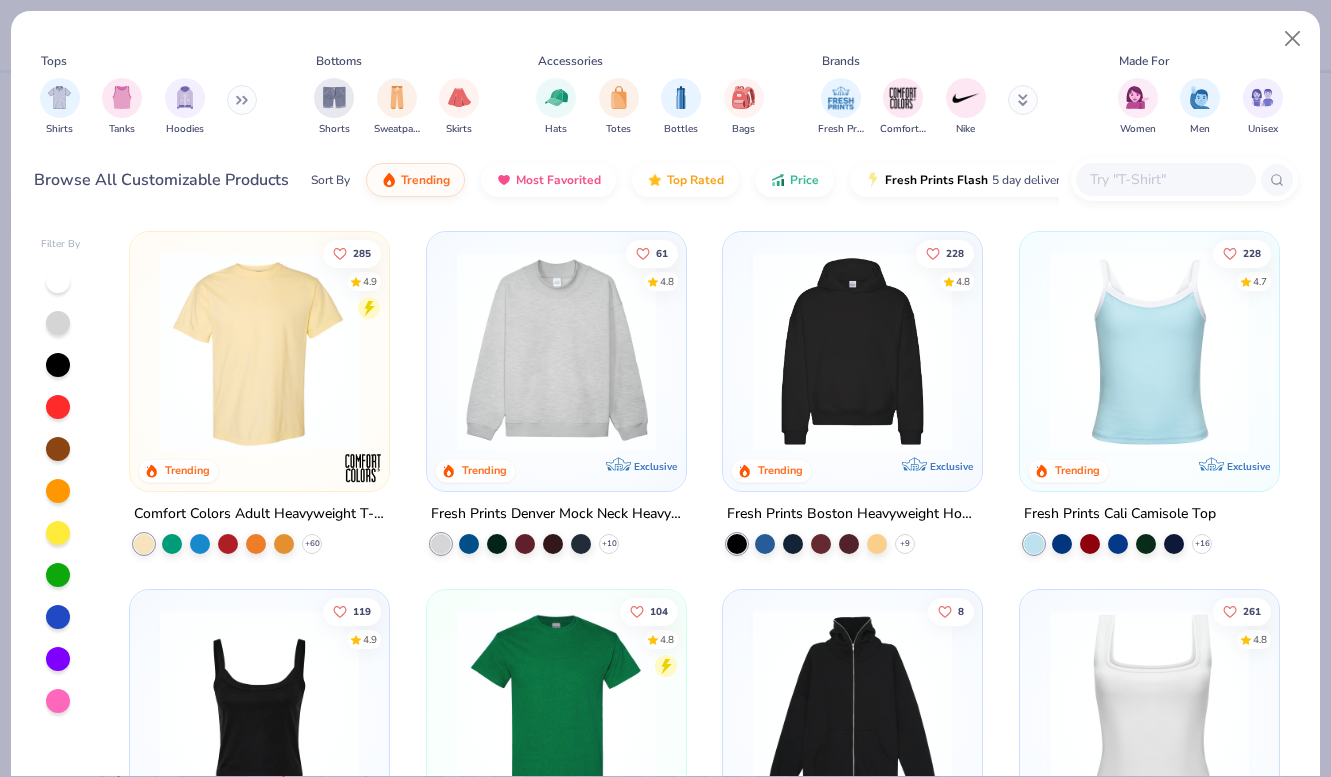 click at bounding box center [1165, 179] 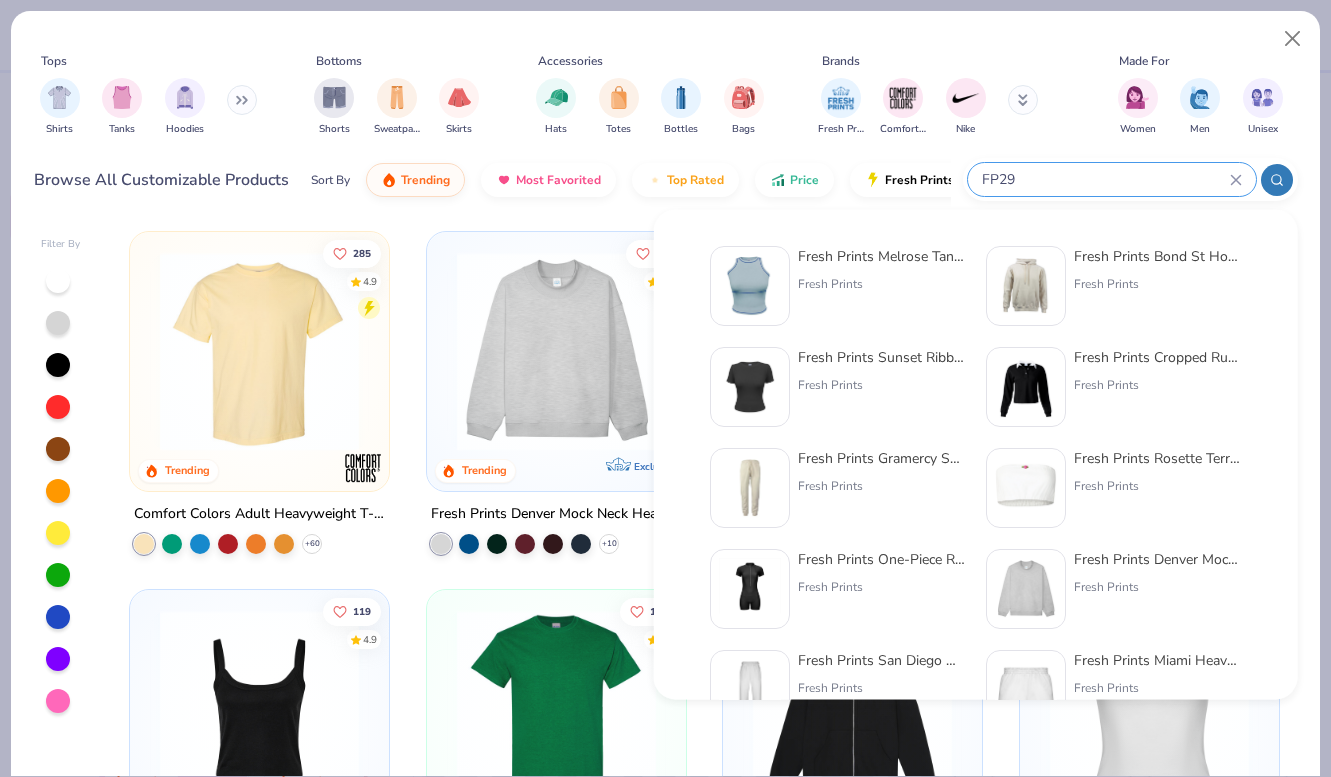 type on "FP29" 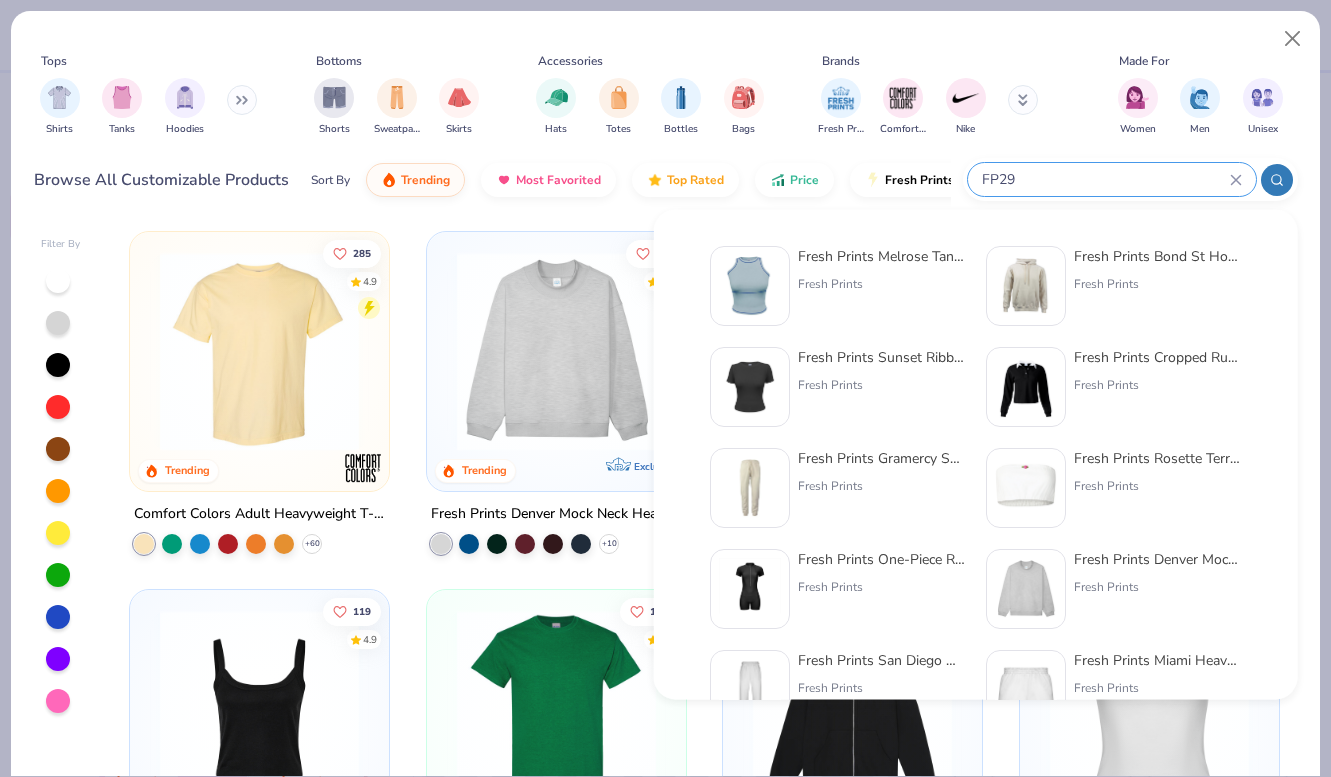 click on "Fresh Prints Melrose Tank with Como Stitch" at bounding box center (882, 256) 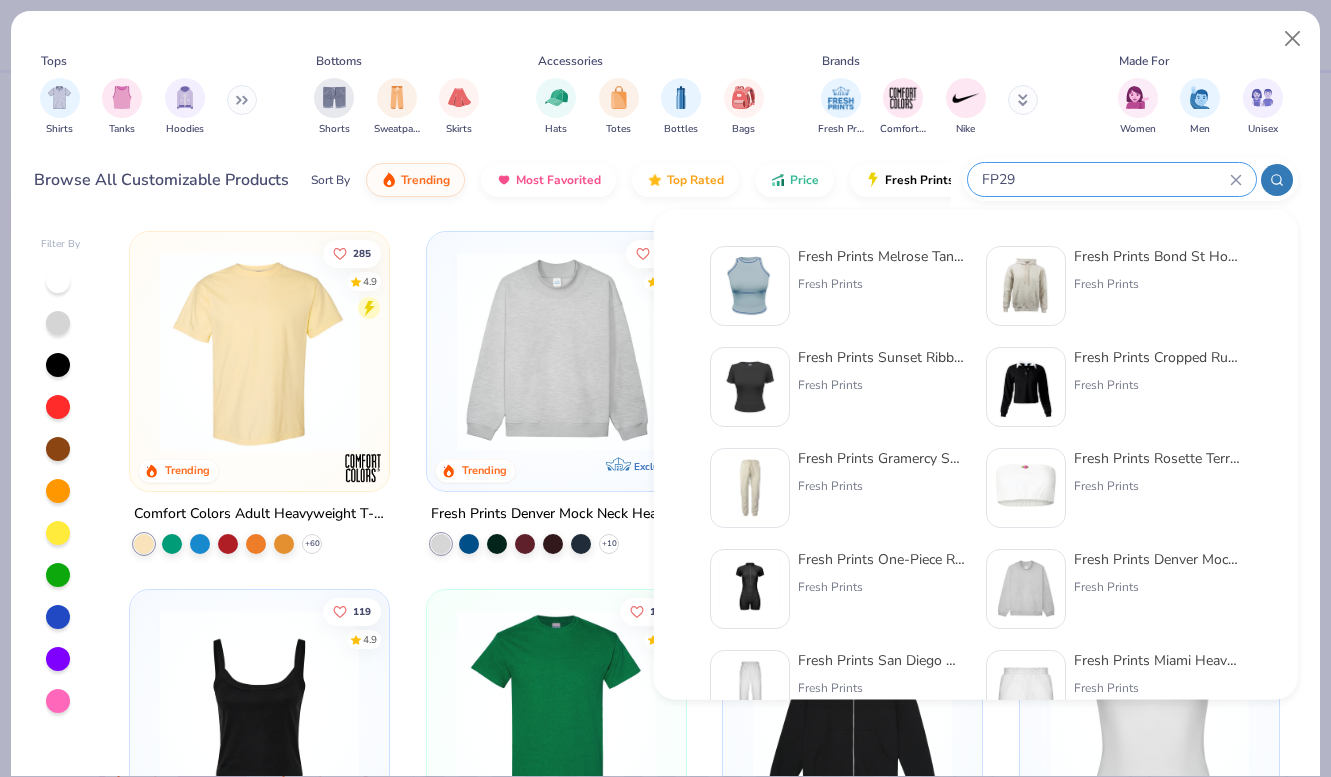 type 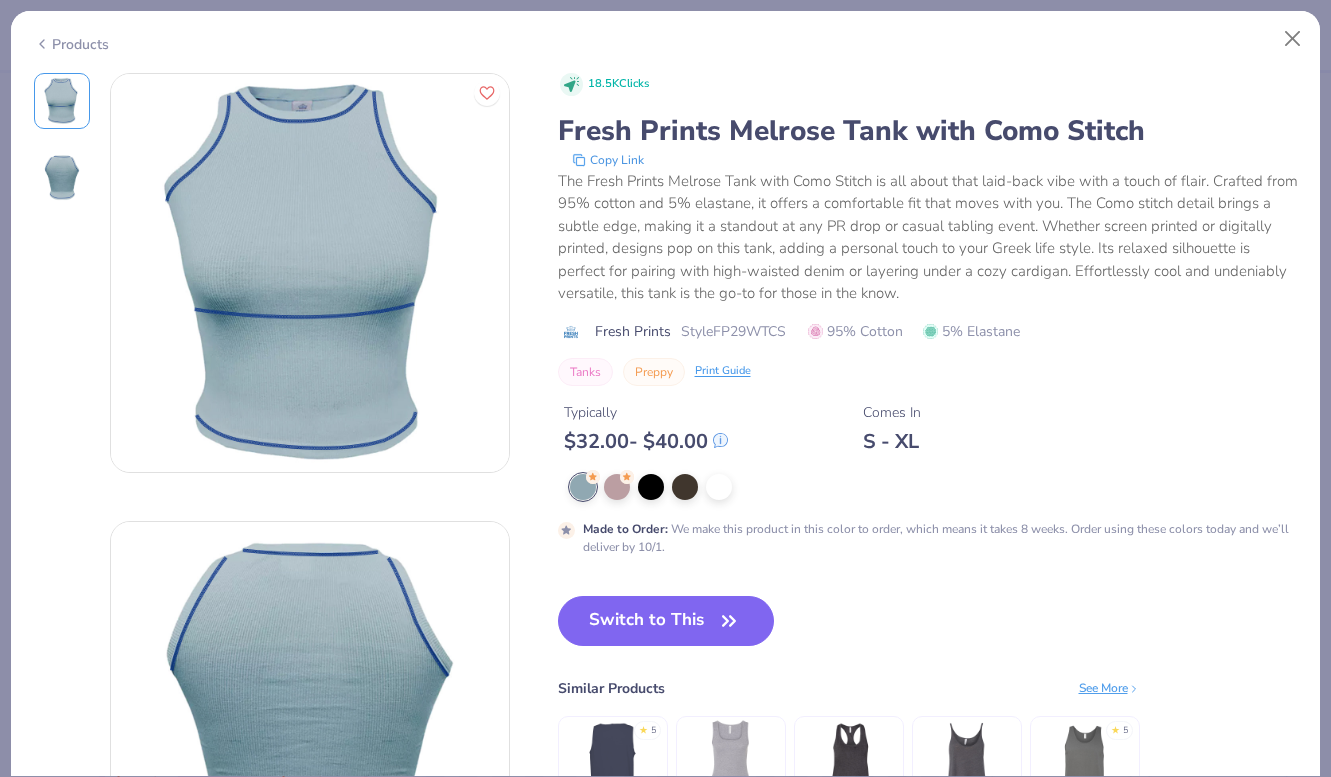 click on "18.5K  Clicks Fresh Prints Melrose Tank with Como Stitch Copy Link The Fresh Prints Melrose Tank with Como Stitch is all about that laid-back vibe with a touch of flair. Crafted from 95% cotton and 5% elastane, it offers a comfortable fit that moves with you. The Como stitch detail brings a subtle edge, making it a standout at any PR drop or casual tabling event. Whether screen printed or digitally printed, designs pop on this tank, adding a personal touch to your Greek life style. Its relaxed silhouette is perfect for pairing with high-waisted denim or layering under a cozy cardigan. Effortlessly cool and undeniably versatile, this tank is the go-to for those in the know. Fresh Prints Style  FP29WTCS   95% Cotton   5% Elastane Tanks Preppy Print Guide Typically   $ 32.00  - $ 40.00   Comes In S - XL     Made to Order :   We make this product in this color to order, which means it takes 8 weeks. Order using these colors today and we’ll deliver by 10/1." at bounding box center [928, 314] 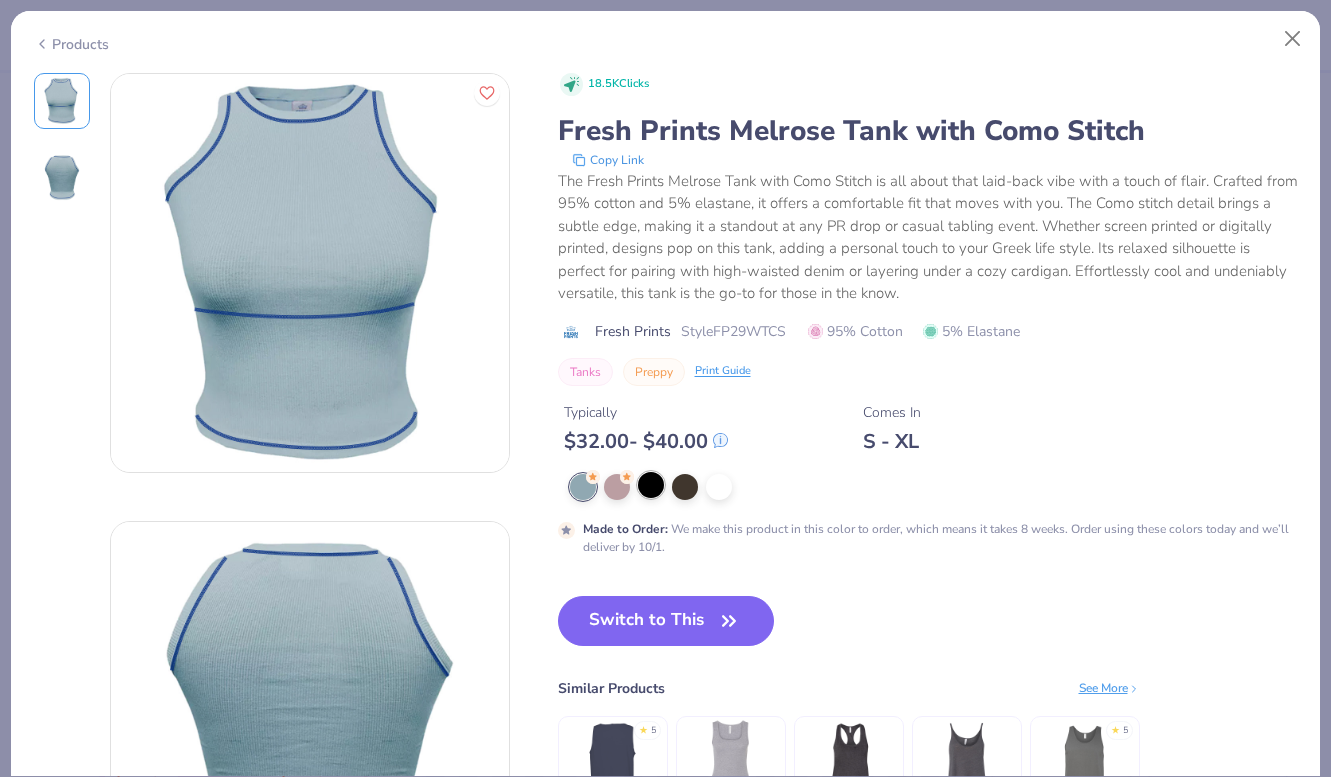 click at bounding box center (651, 485) 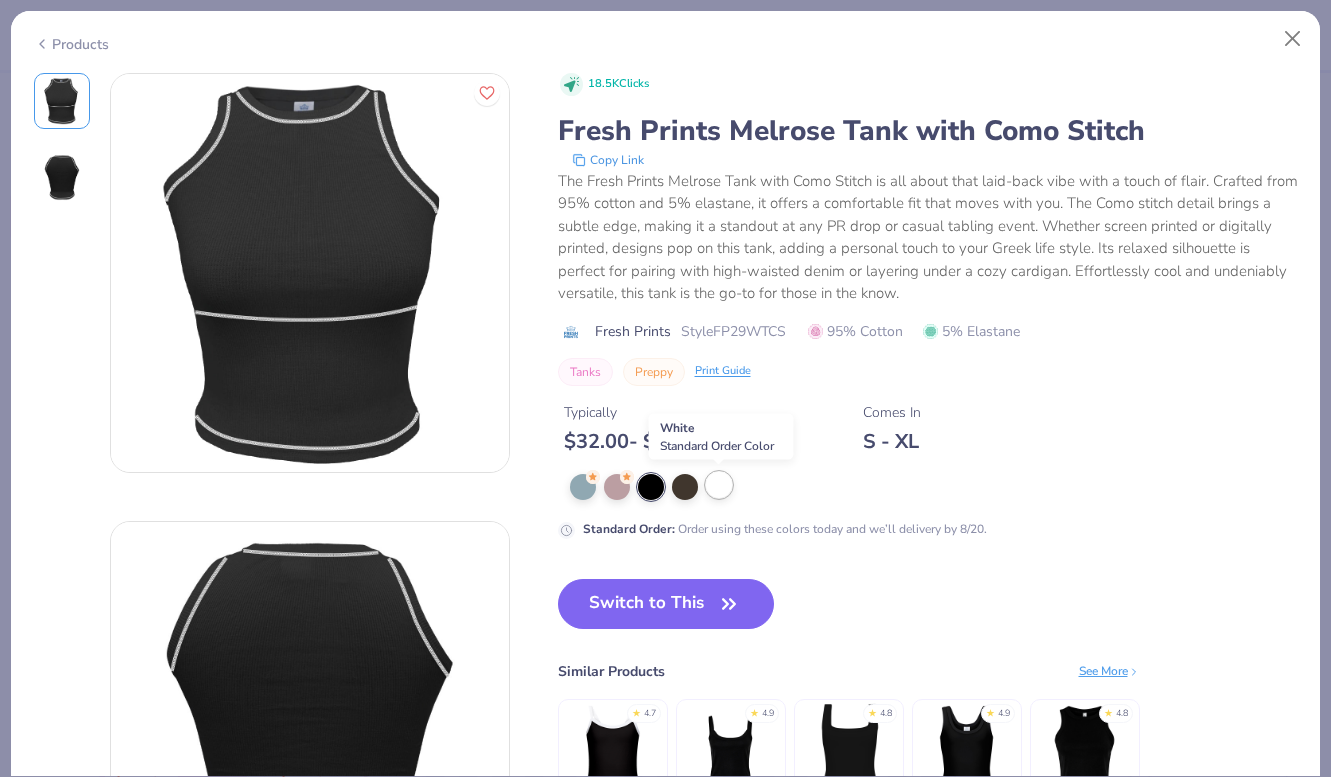 click at bounding box center (719, 485) 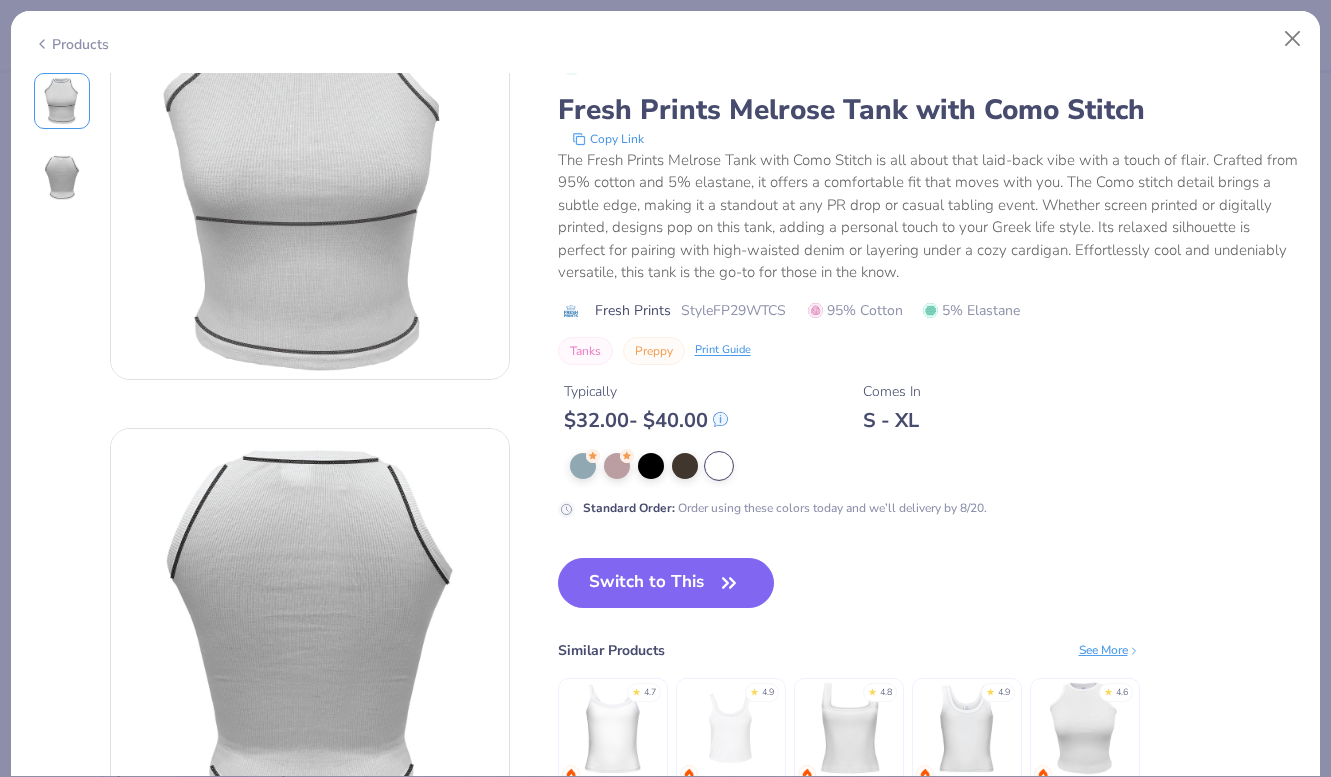 scroll, scrollTop: 96, scrollLeft: 0, axis: vertical 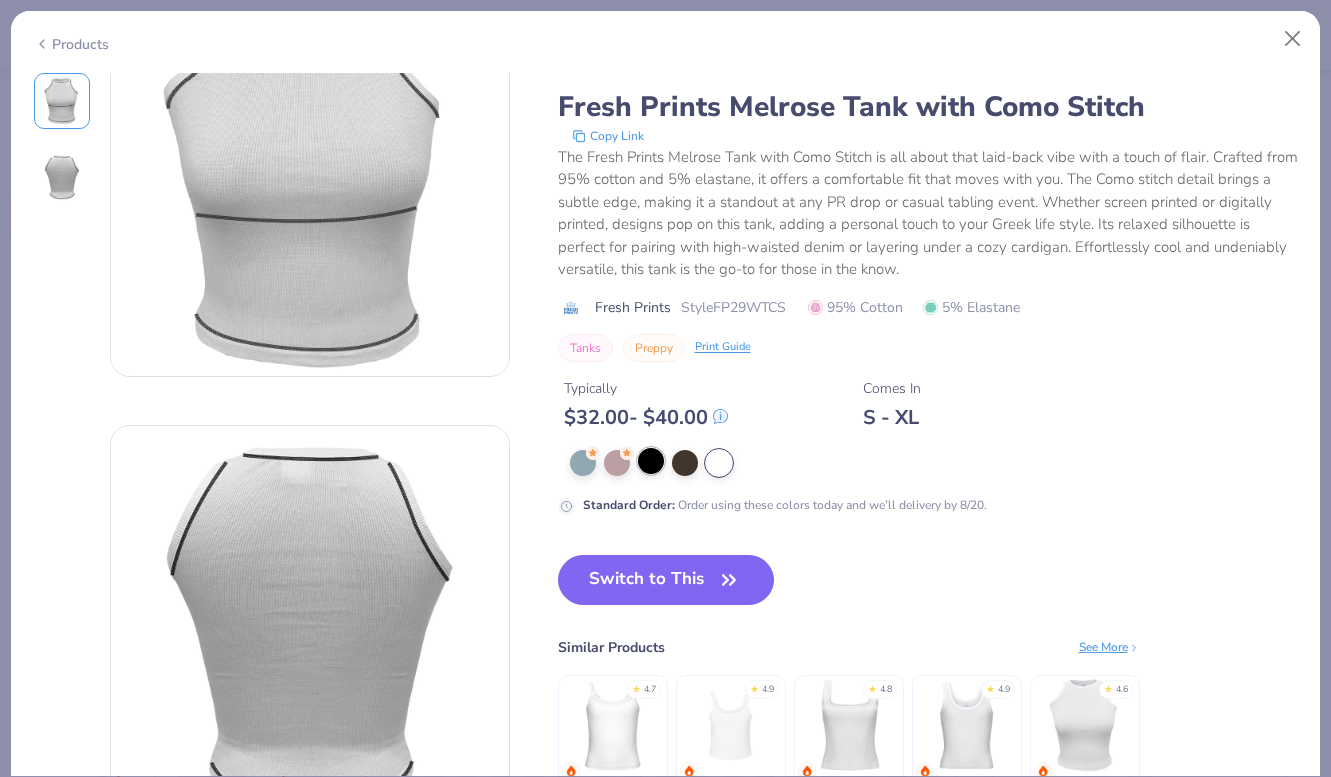 click at bounding box center (651, 461) 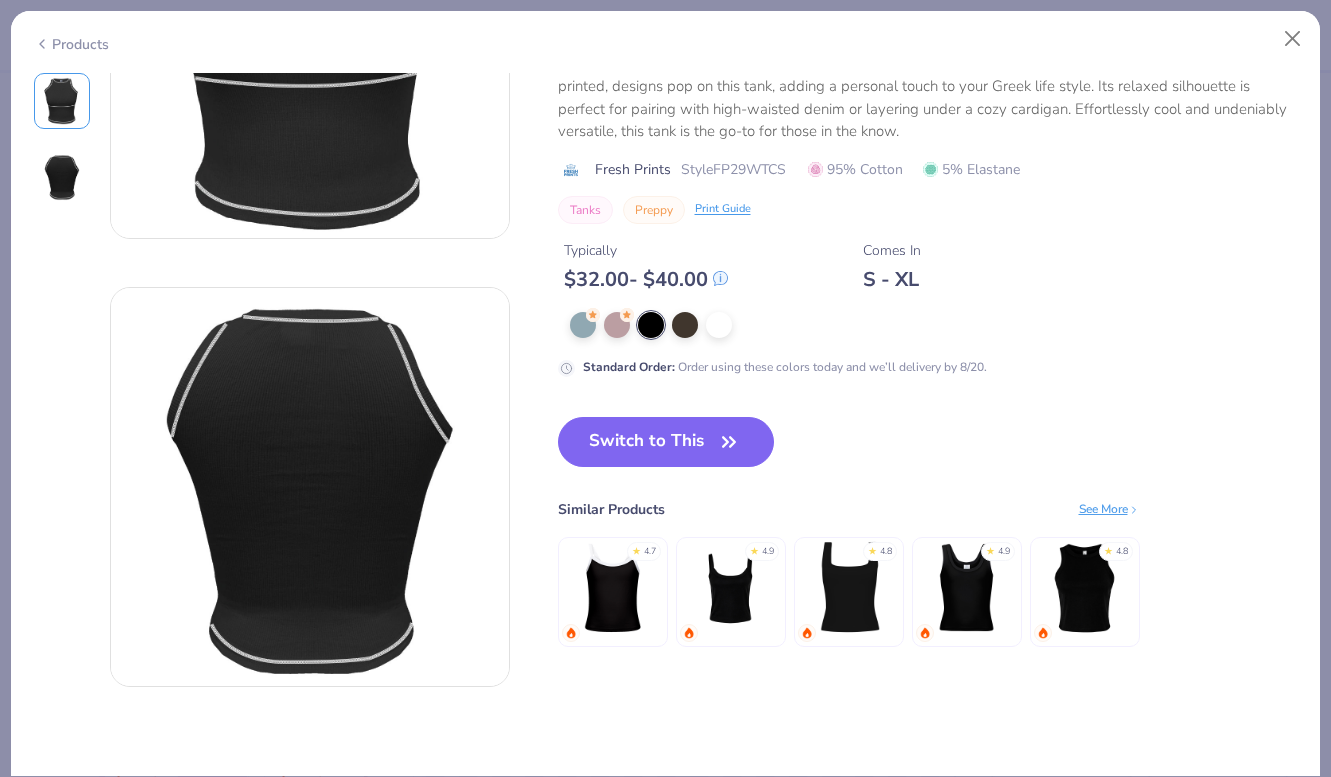 scroll, scrollTop: 236, scrollLeft: 0, axis: vertical 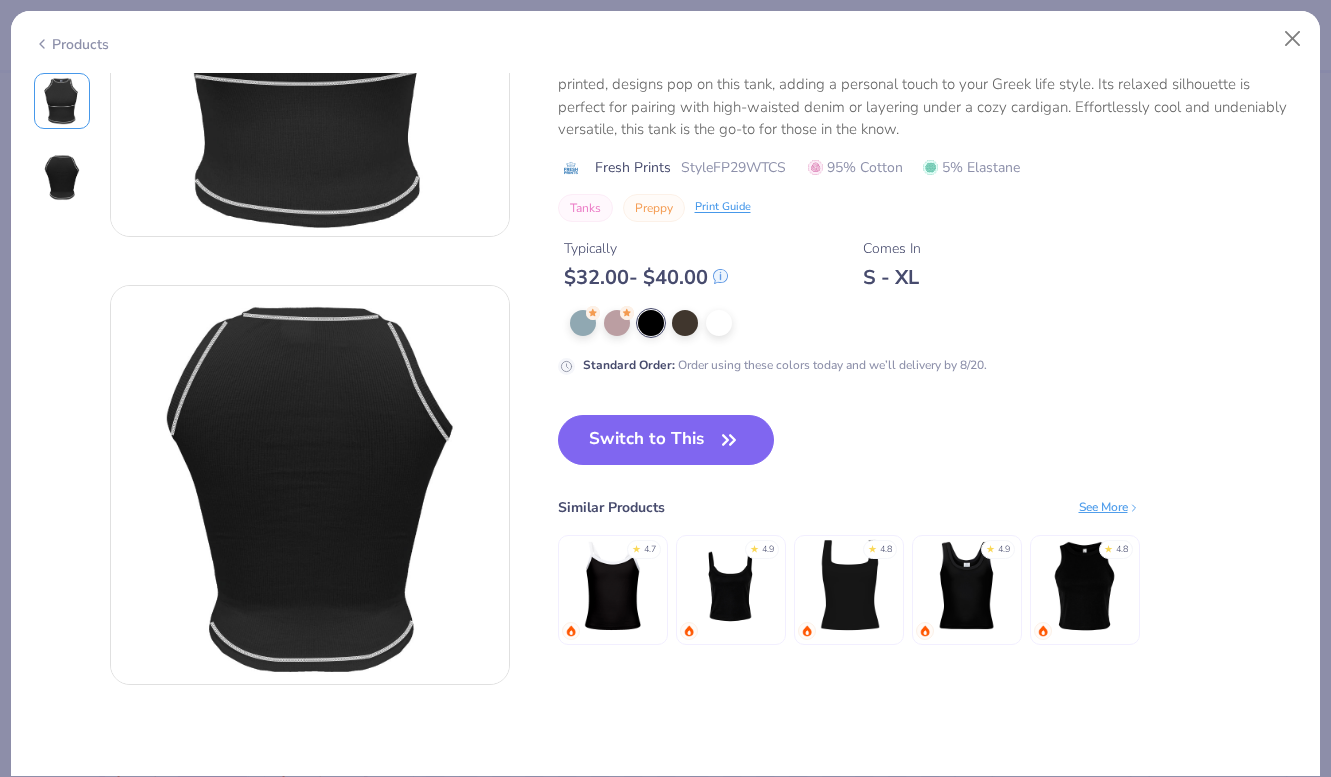 click at bounding box center [730, 585] 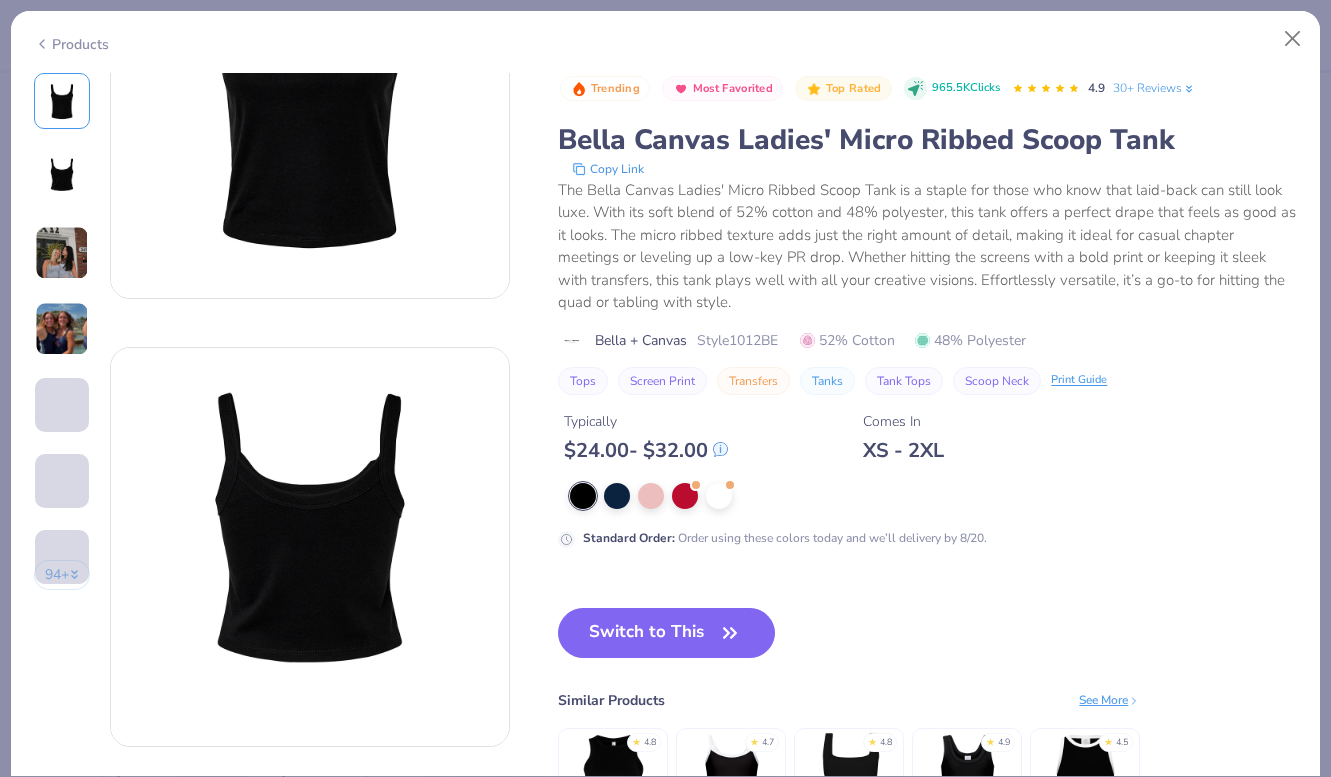 scroll, scrollTop: 173, scrollLeft: 0, axis: vertical 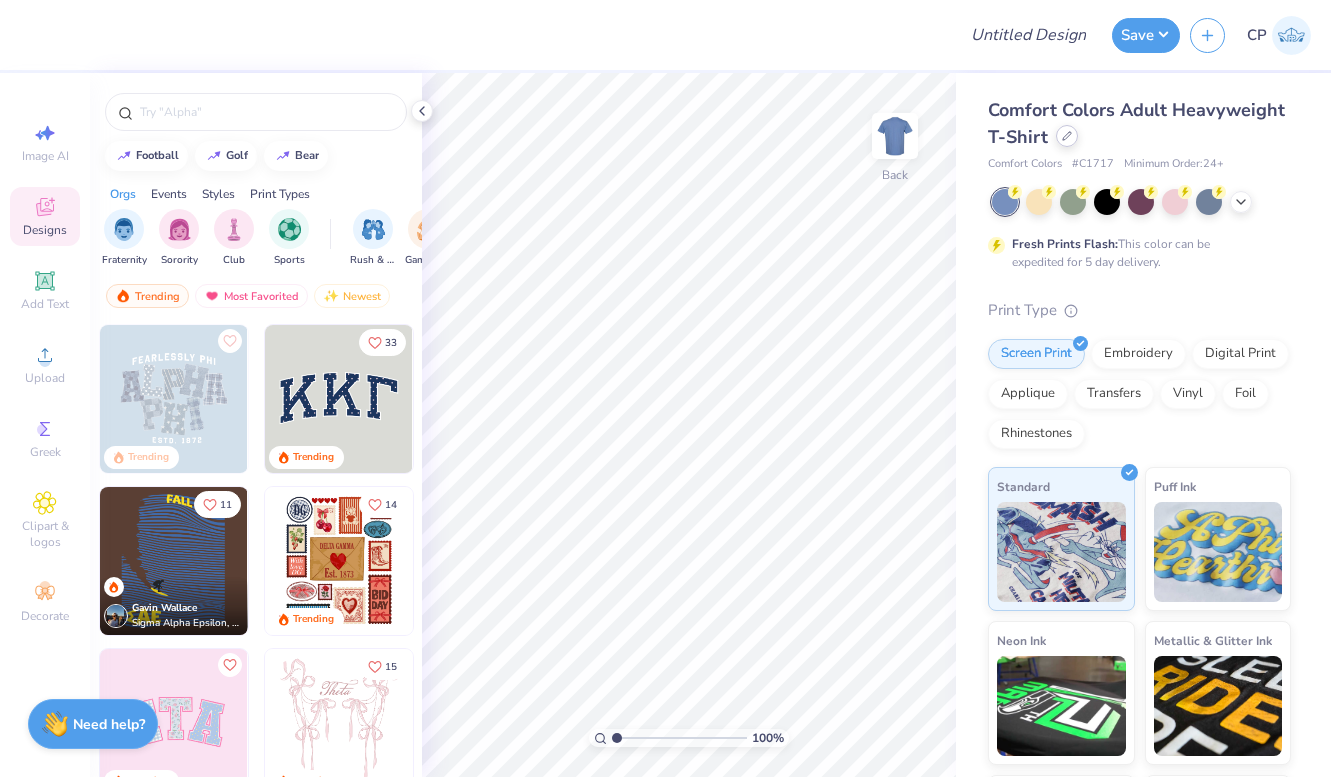 click on "Comfort Colors Adult Heavyweight T-Shirt" at bounding box center (1139, 124) 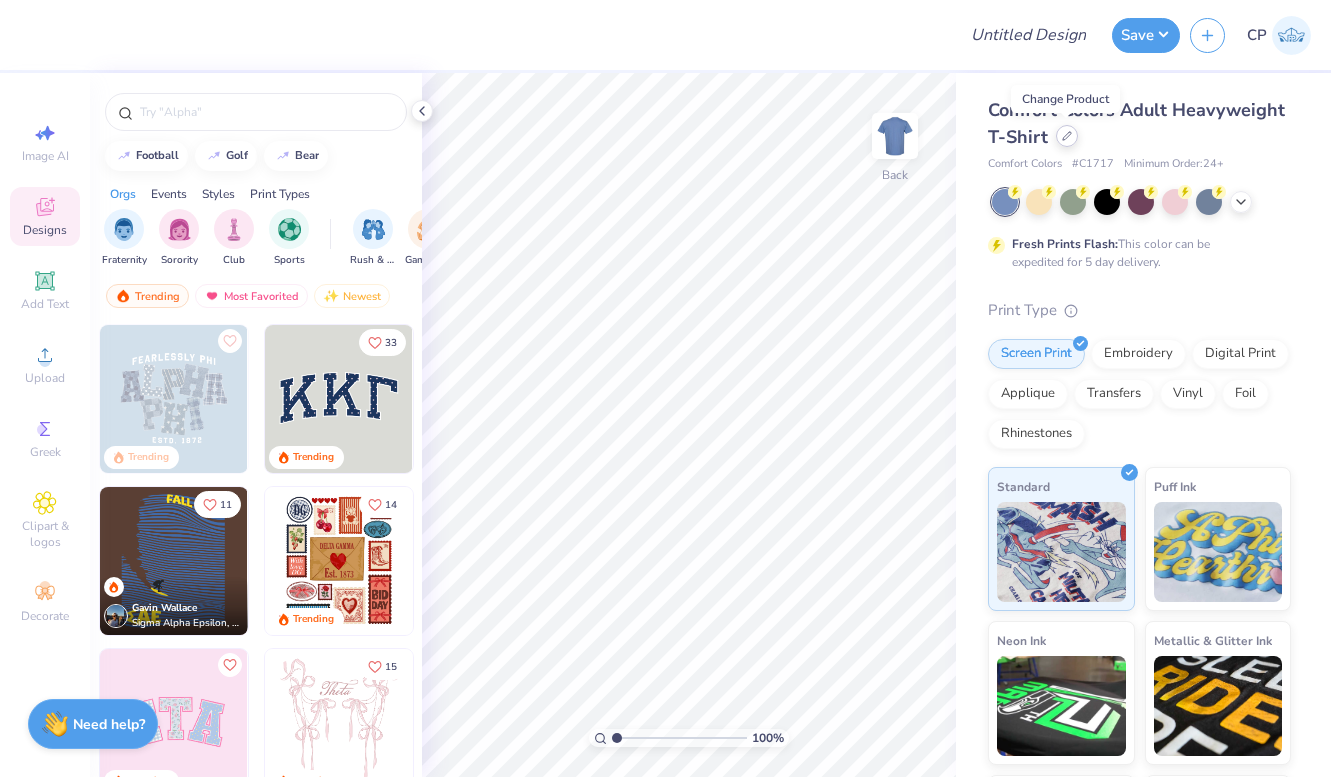 click at bounding box center [1067, 136] 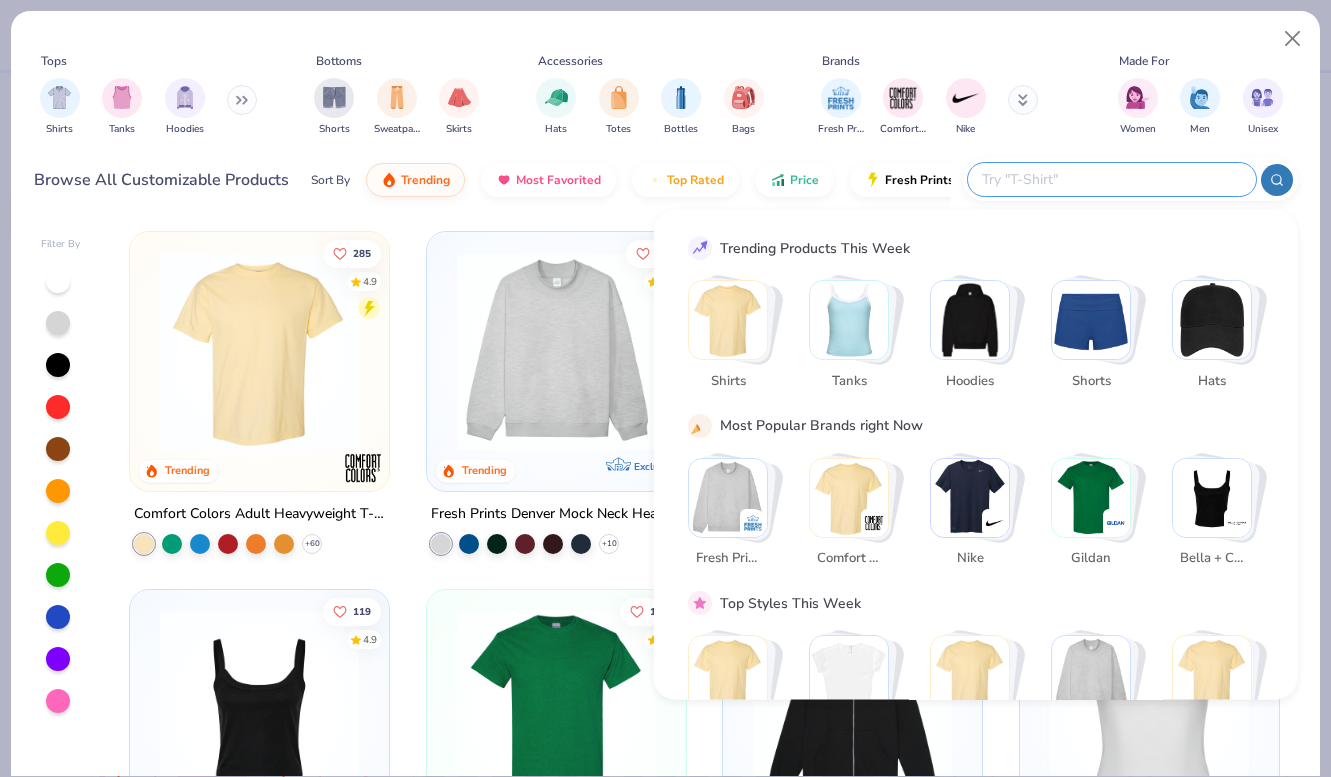 click at bounding box center [1111, 179] 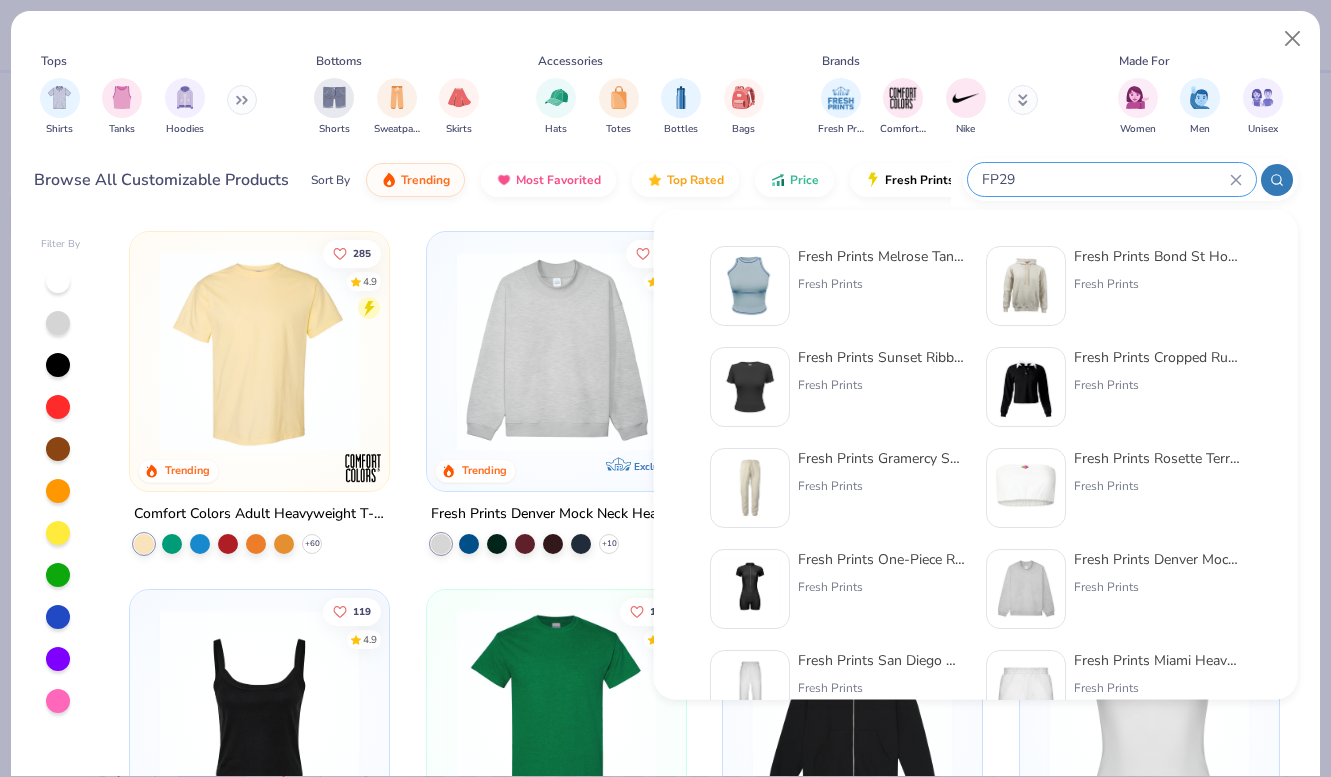 type on "FP29" 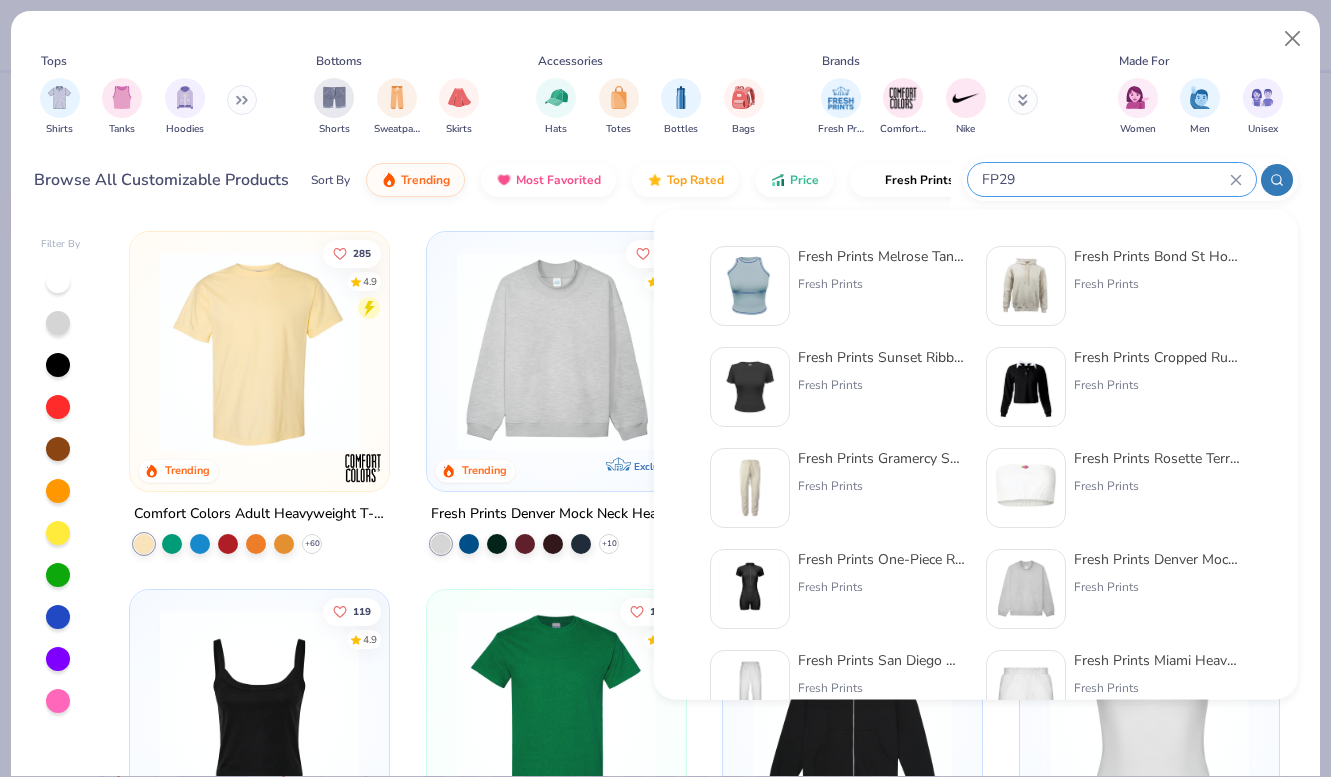 click on "Fresh Prints Melrose Tank with Como Stitch" at bounding box center [882, 256] 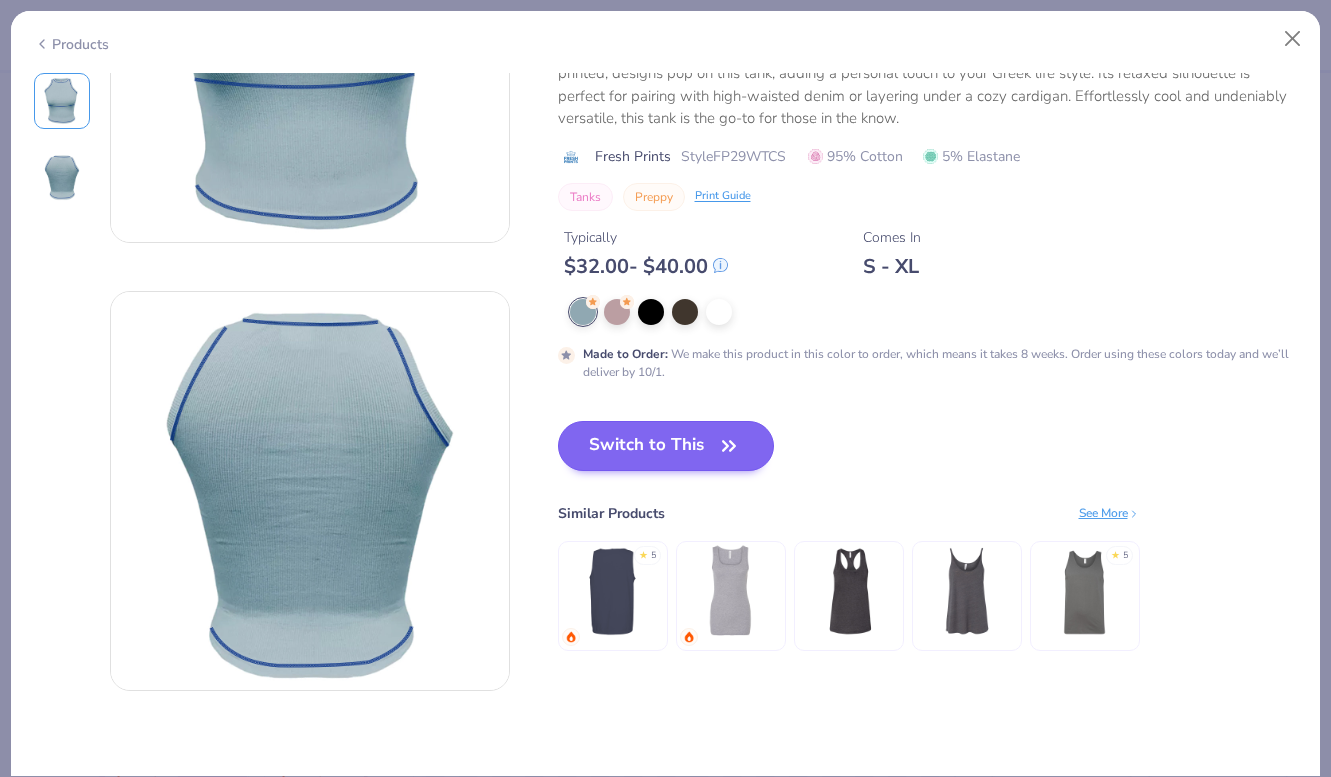 scroll, scrollTop: 292, scrollLeft: 0, axis: vertical 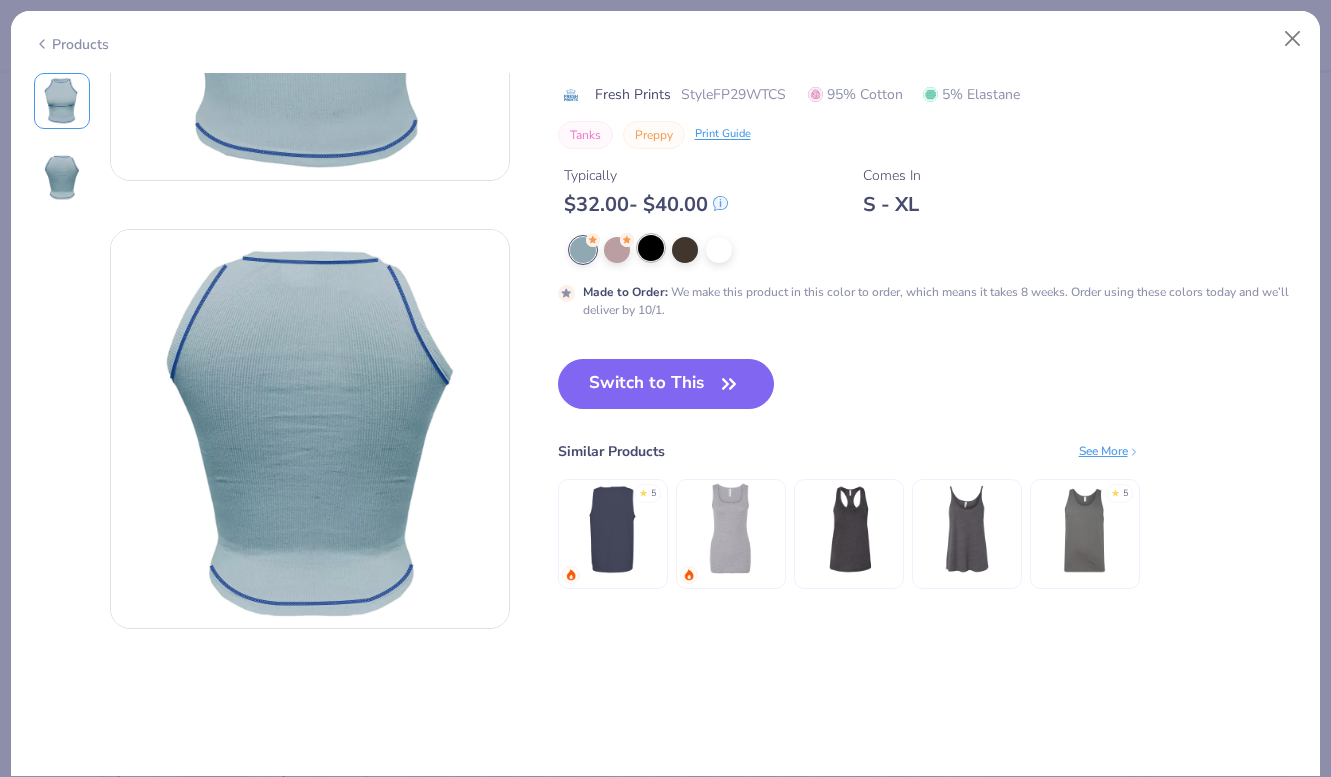 click at bounding box center [651, 248] 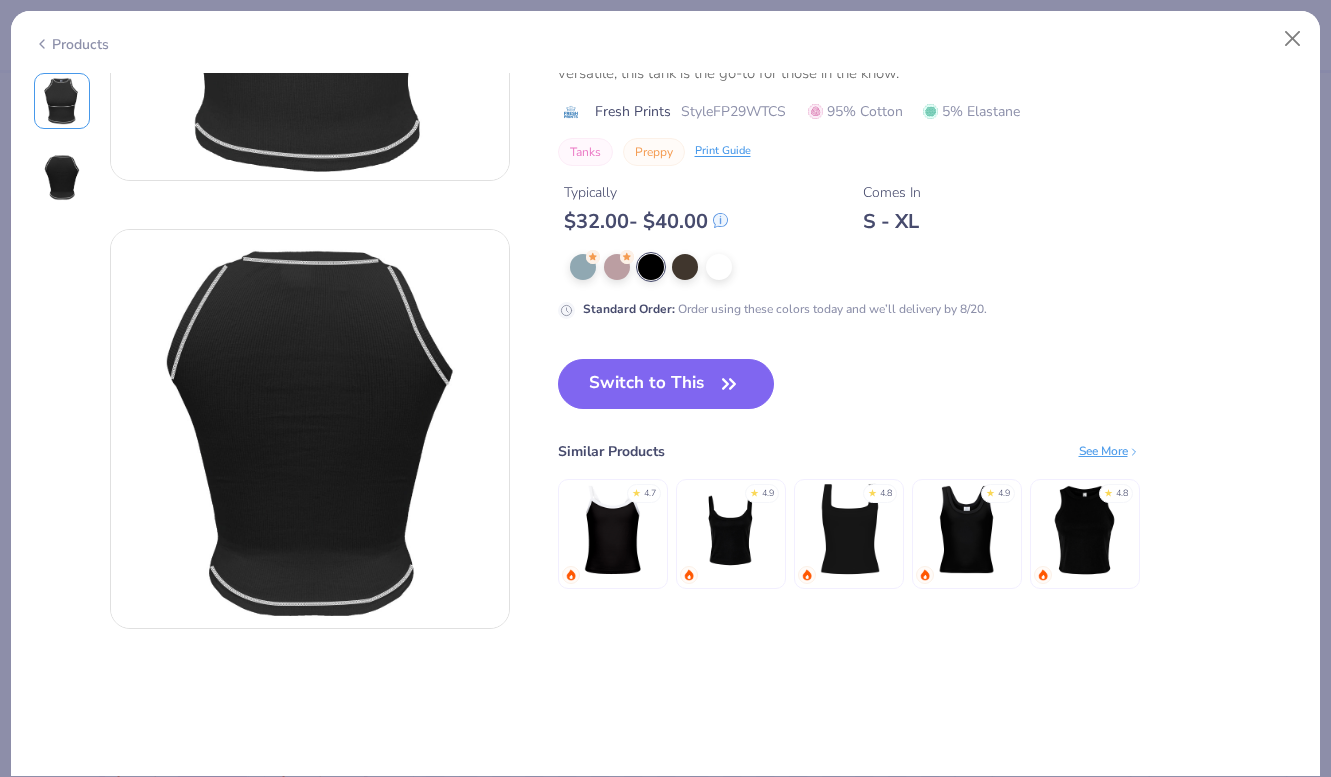 click at bounding box center [1084, 529] 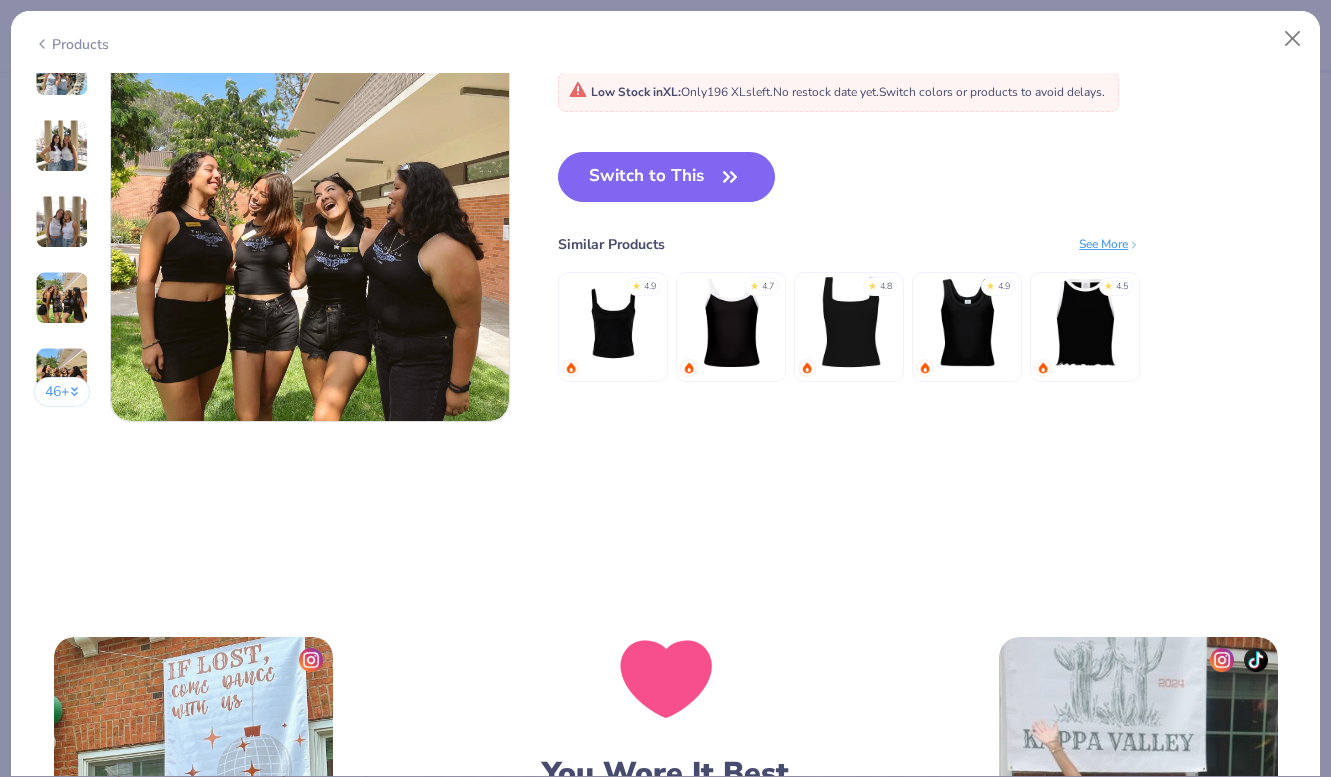 scroll, scrollTop: 2667, scrollLeft: 0, axis: vertical 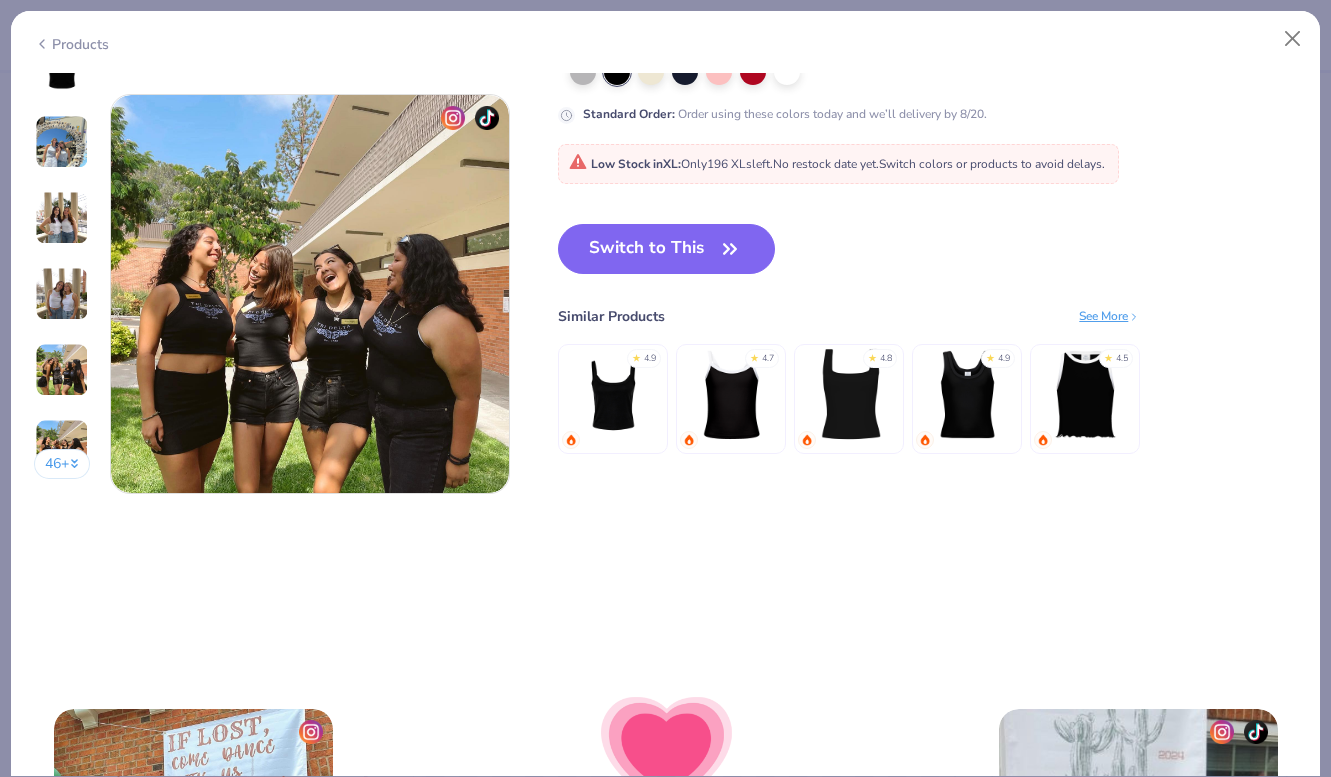 click at bounding box center (849, 394) 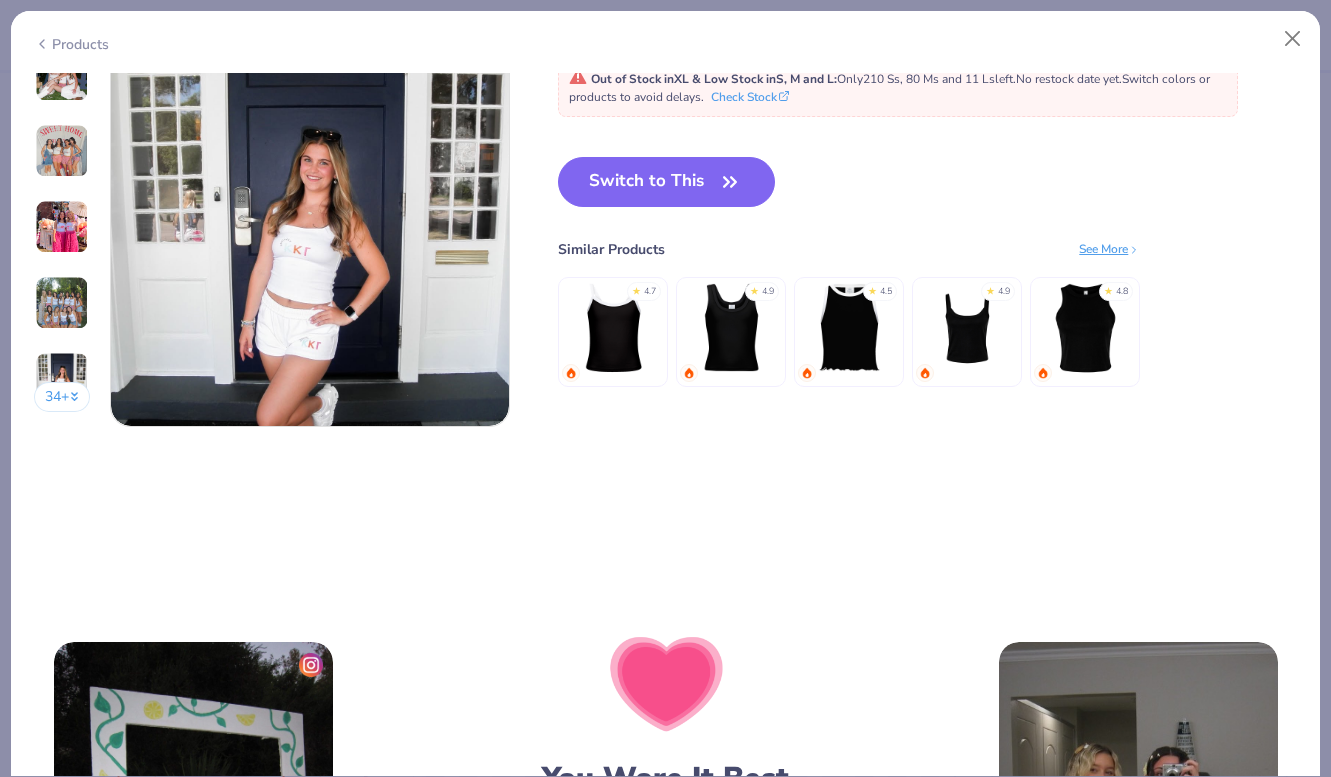scroll, scrollTop: 2718, scrollLeft: 0, axis: vertical 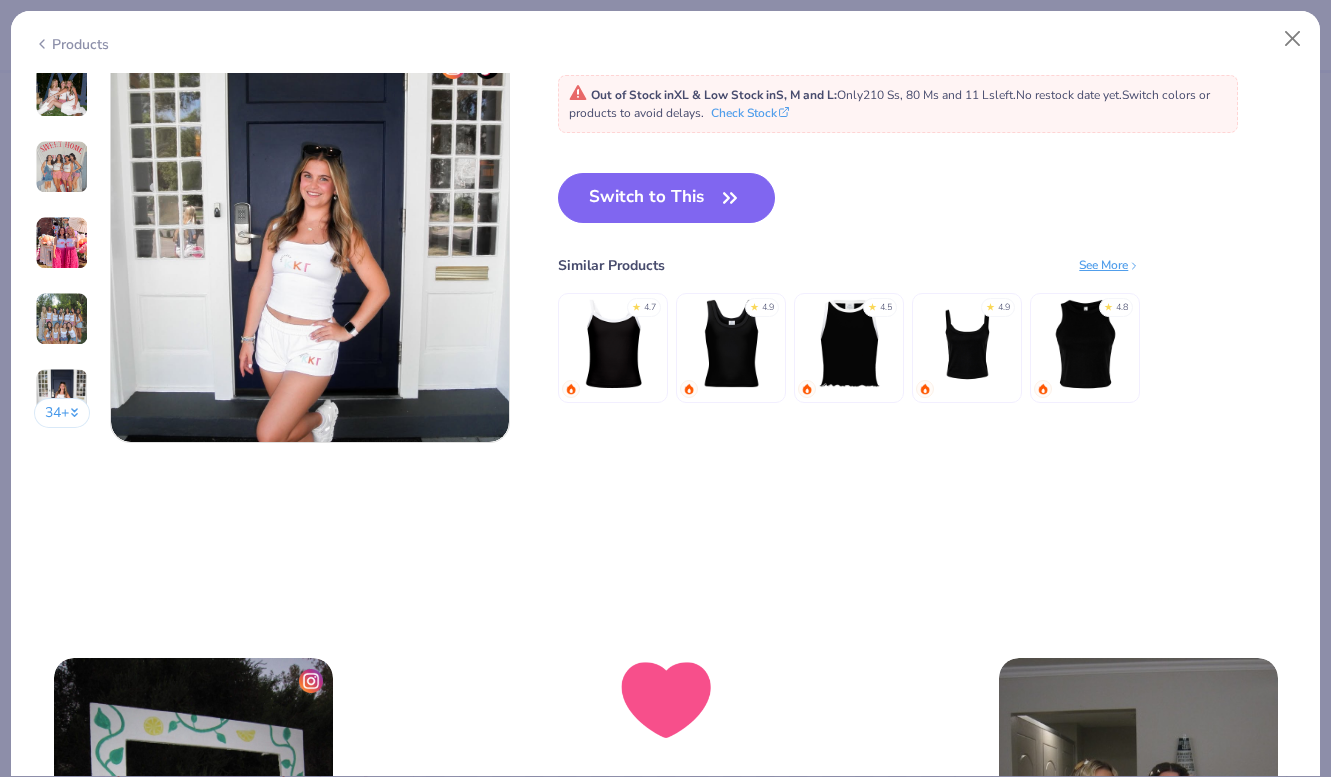 click at bounding box center (1085, 343) 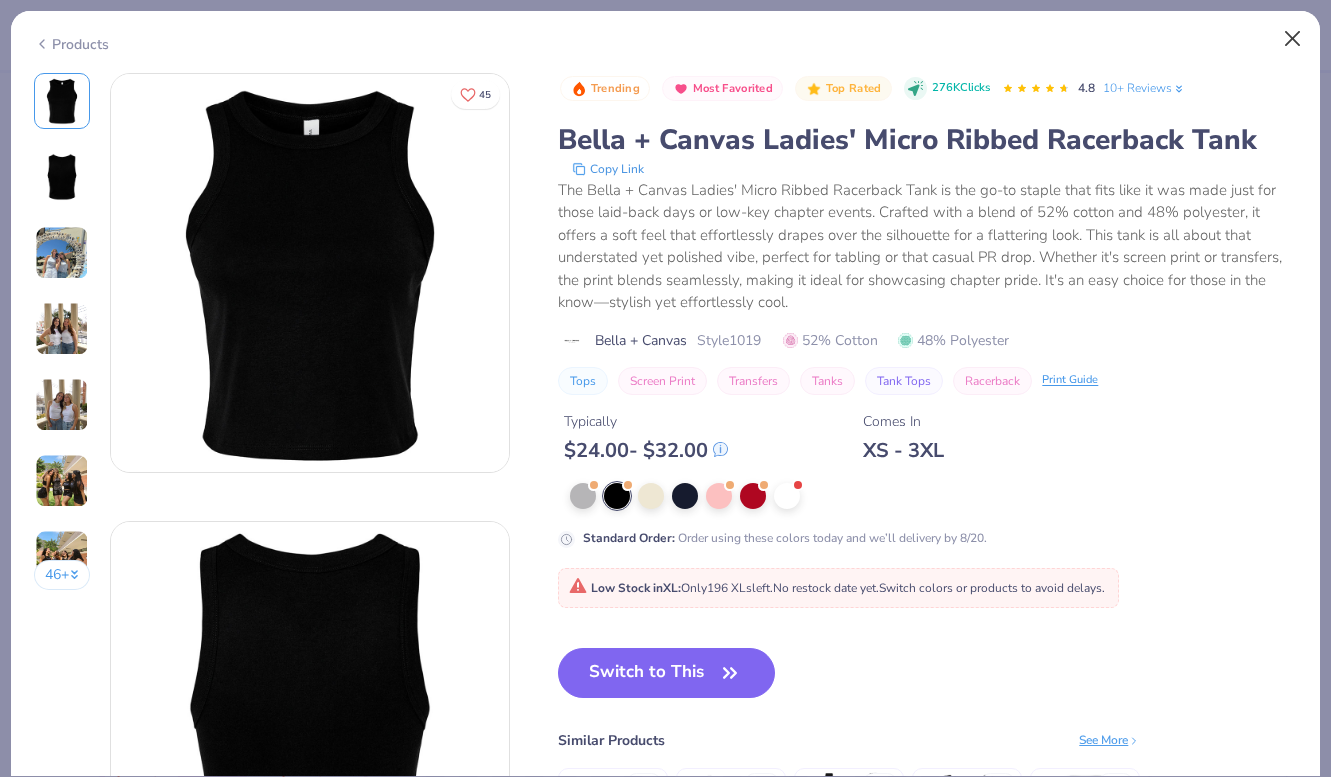 click at bounding box center [1293, 39] 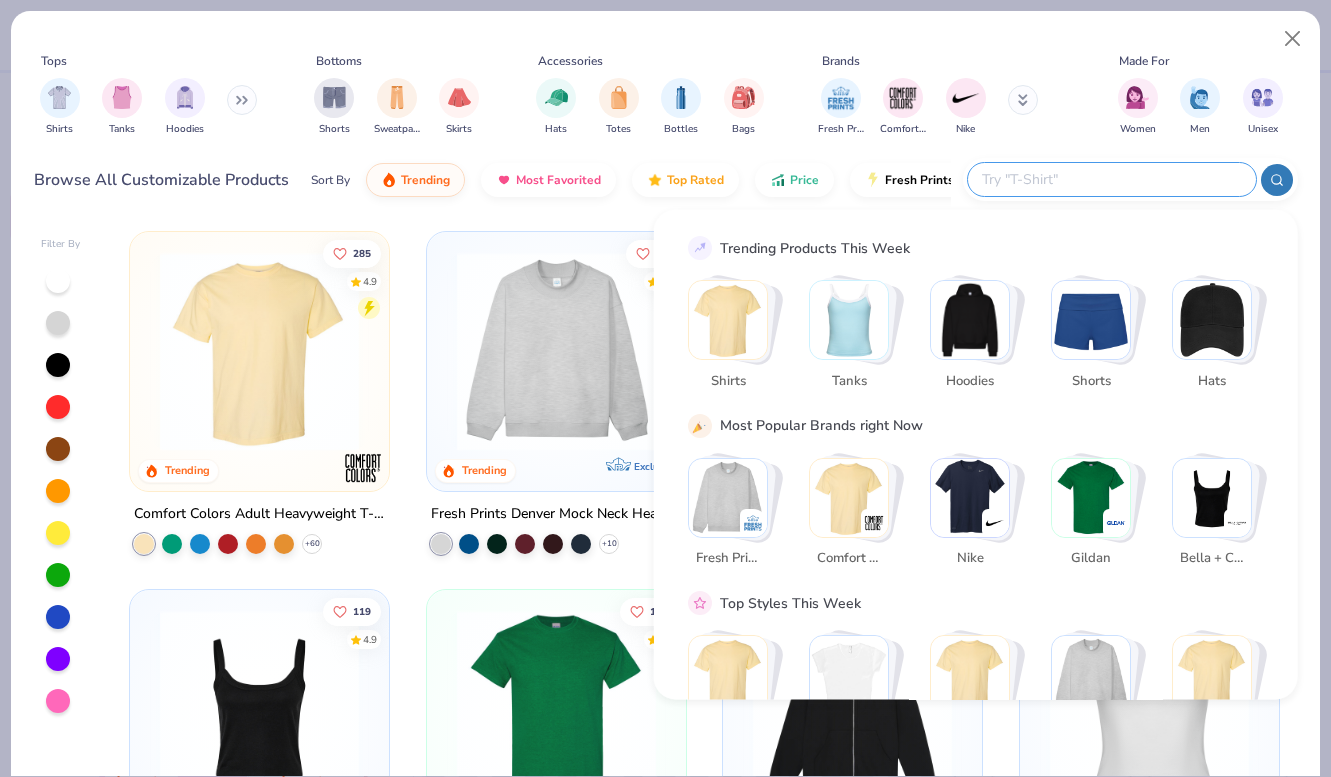 click at bounding box center [1111, 179] 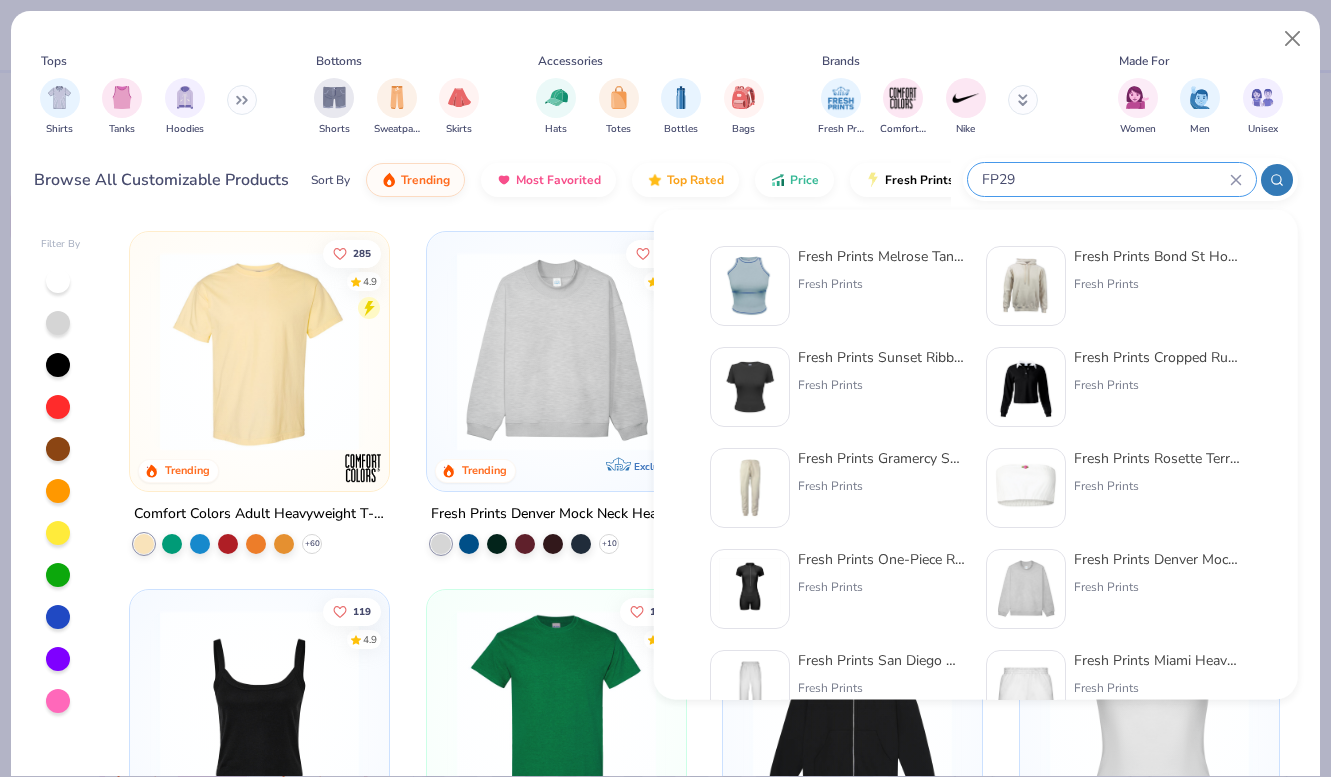 type on "FP29" 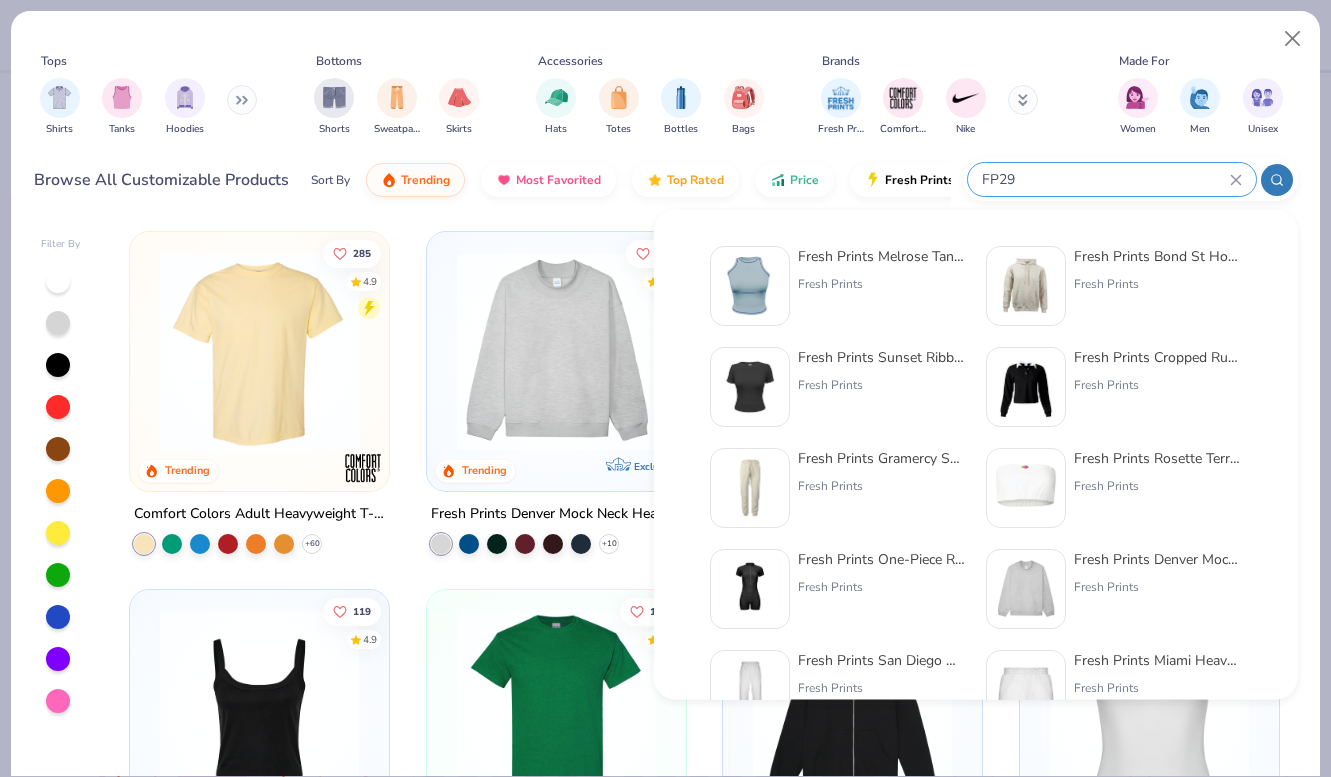click on "Fresh Prints Melrose Tank with Como Stitch Fresh Prints Fresh Prints Bond St Hoodie Fresh Prints Fresh Prints Sunset Ribbed T-shirt Fresh Prints Fresh Prints Cropped Rugby Tee Fresh Prints Fresh Prints Gramercy Sweats Fresh Prints Fresh Prints Rosette Terry Bandeau Fresh Prints Fresh Prints One-Piece Romper Fresh Prints Fresh Prints Denver Mock Neck Heavyweight Sweatshirt Fresh Prints Fresh Prints San Diego Open Heavyweight Sweatpants Fresh Prints Fresh Prints Miami Heavyweight Shorts Fresh Prints Fresh Prints Simone Slim Fit Ringer Shirt with Stripes Fresh Prints Fresh Prints Simone Slim Fit Ringer Shirt Fresh Prints Fresh Prints Naomi Slim Fit Y2K Shirt Fresh Prints Fresh Prints Poppy Striped Shorts Fresh Prints Fresh Prints Poppy Gingham Shorts Fresh Prints Fresh Prints Aspen Heavyweight Quarter-Zip Fresh Prints Fresh Prints Serena Slim Fit Raglan Shirt Fresh Prints" at bounding box center [976, 688] 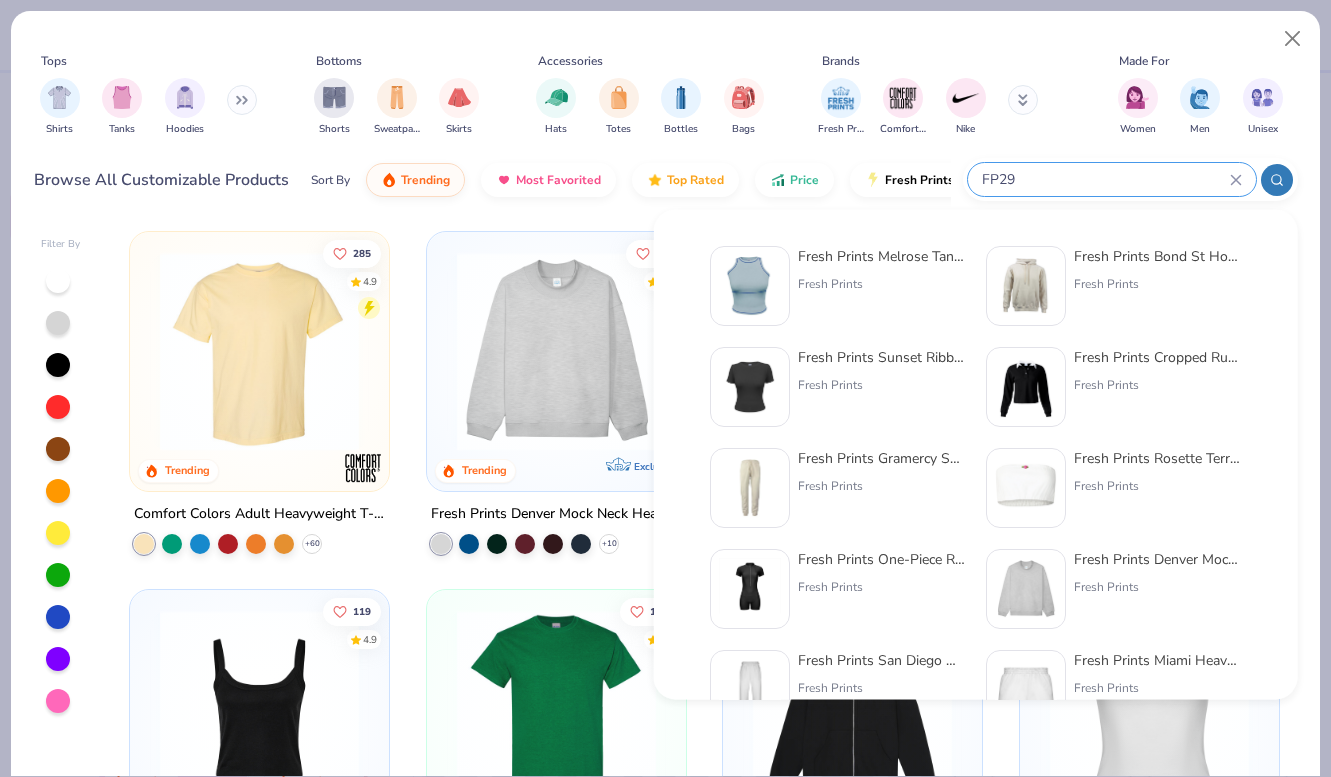 click on "Fresh Prints Melrose Tank with Como Stitch" at bounding box center [882, 256] 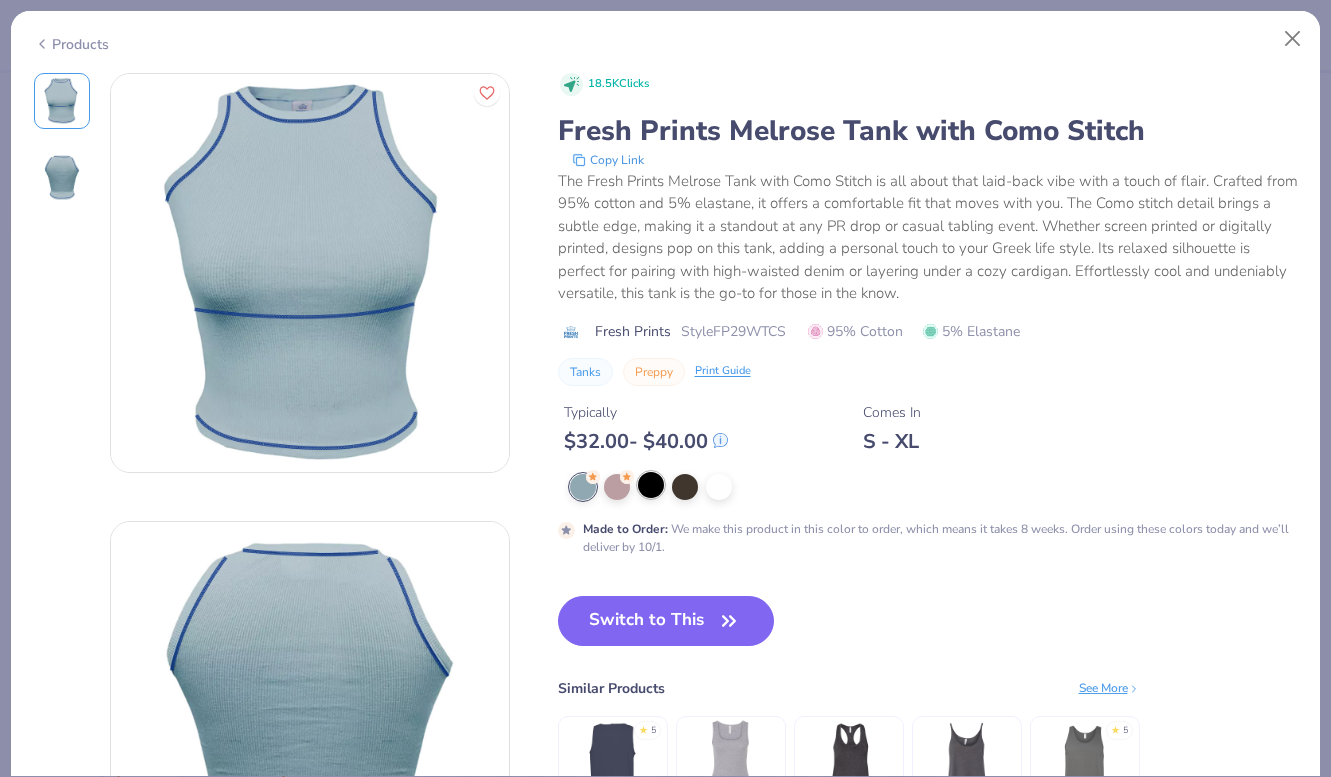 click at bounding box center (651, 485) 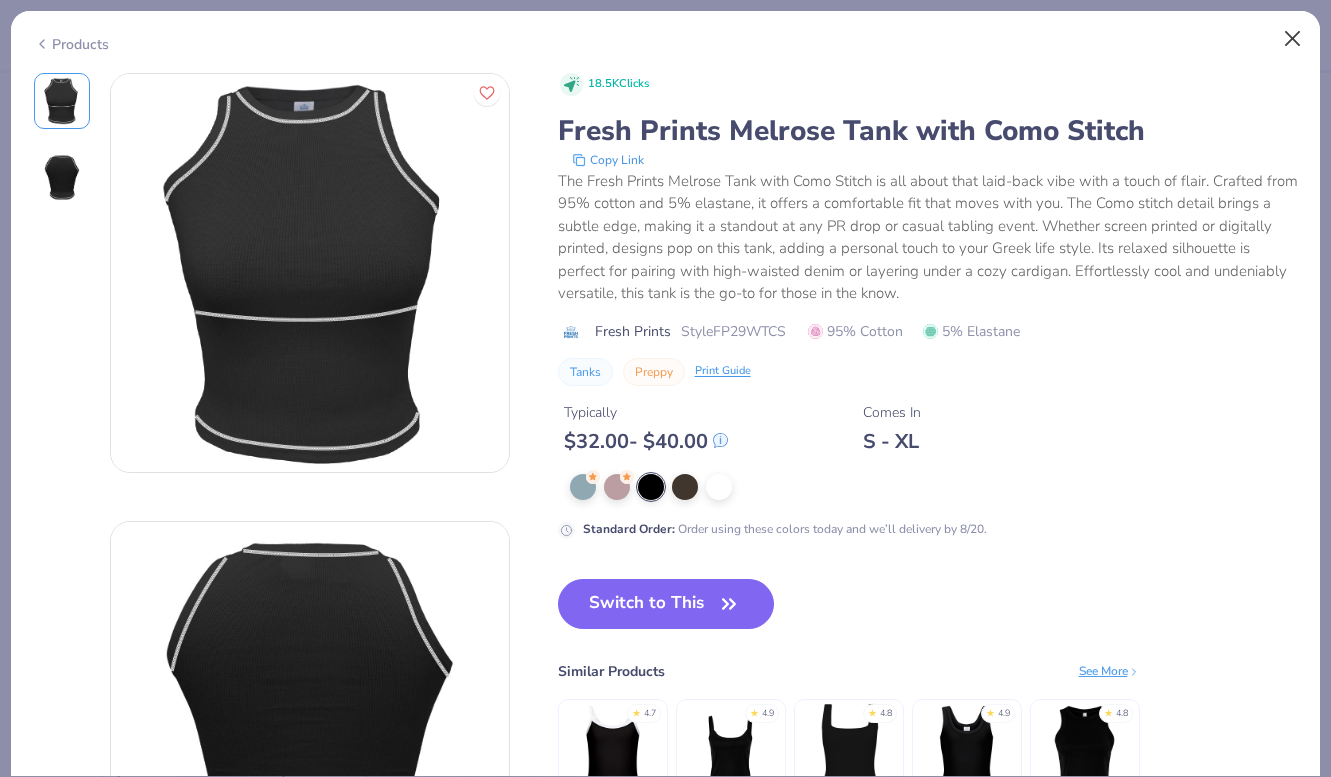 click at bounding box center [1293, 39] 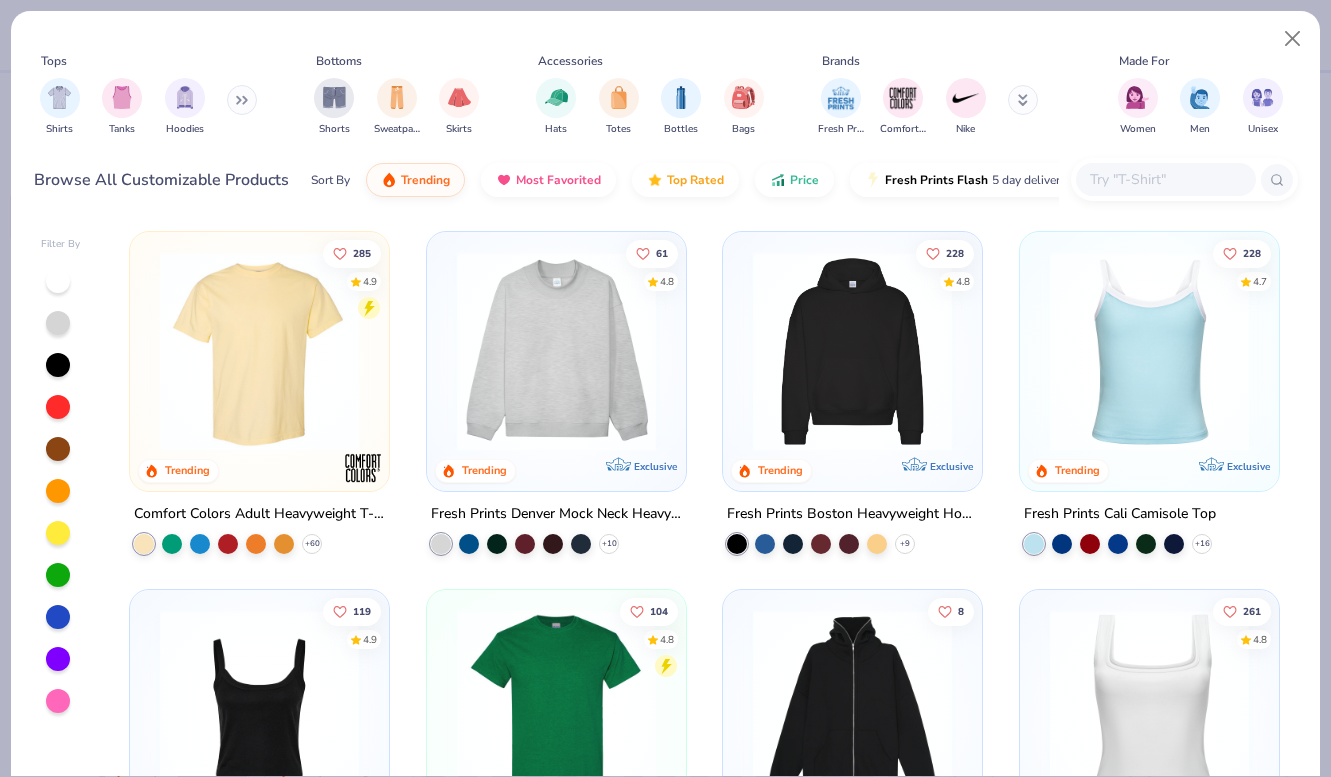 click at bounding box center [1166, 179] 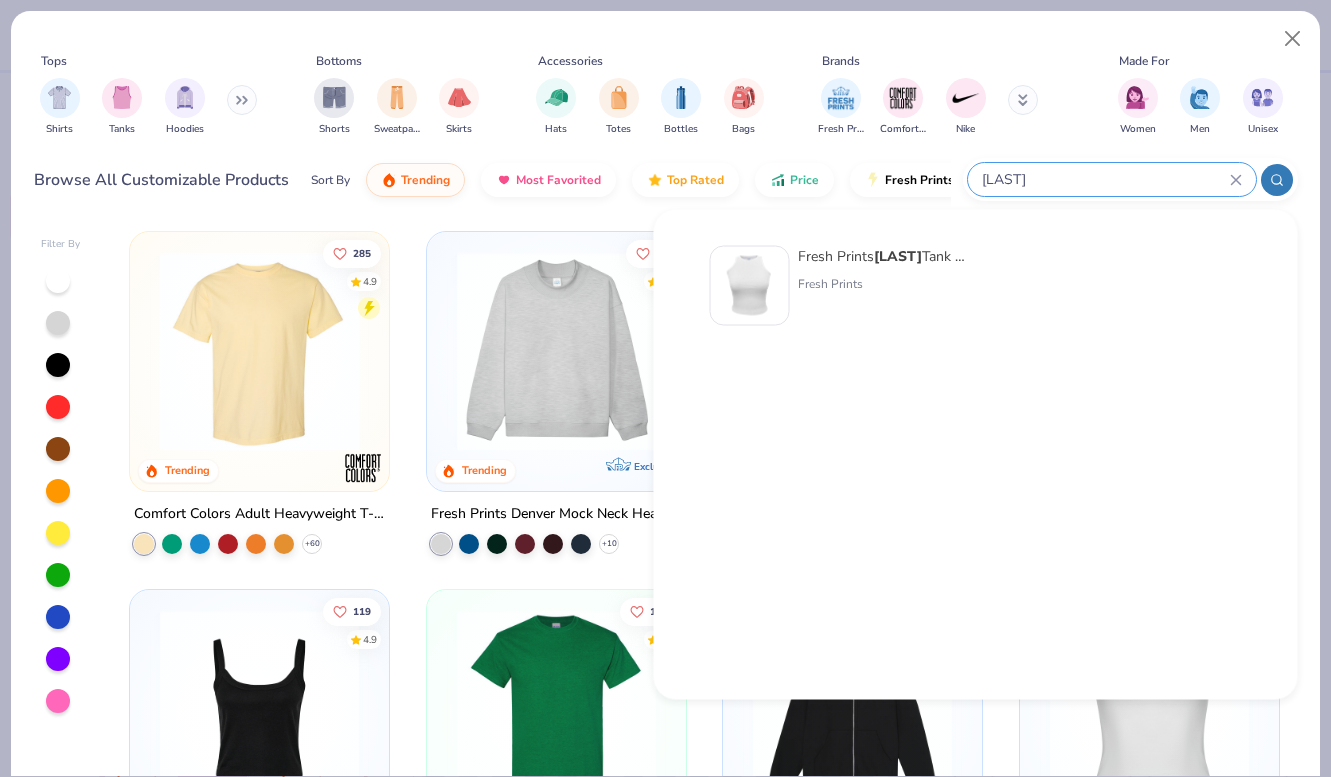 type on "[LAST]" 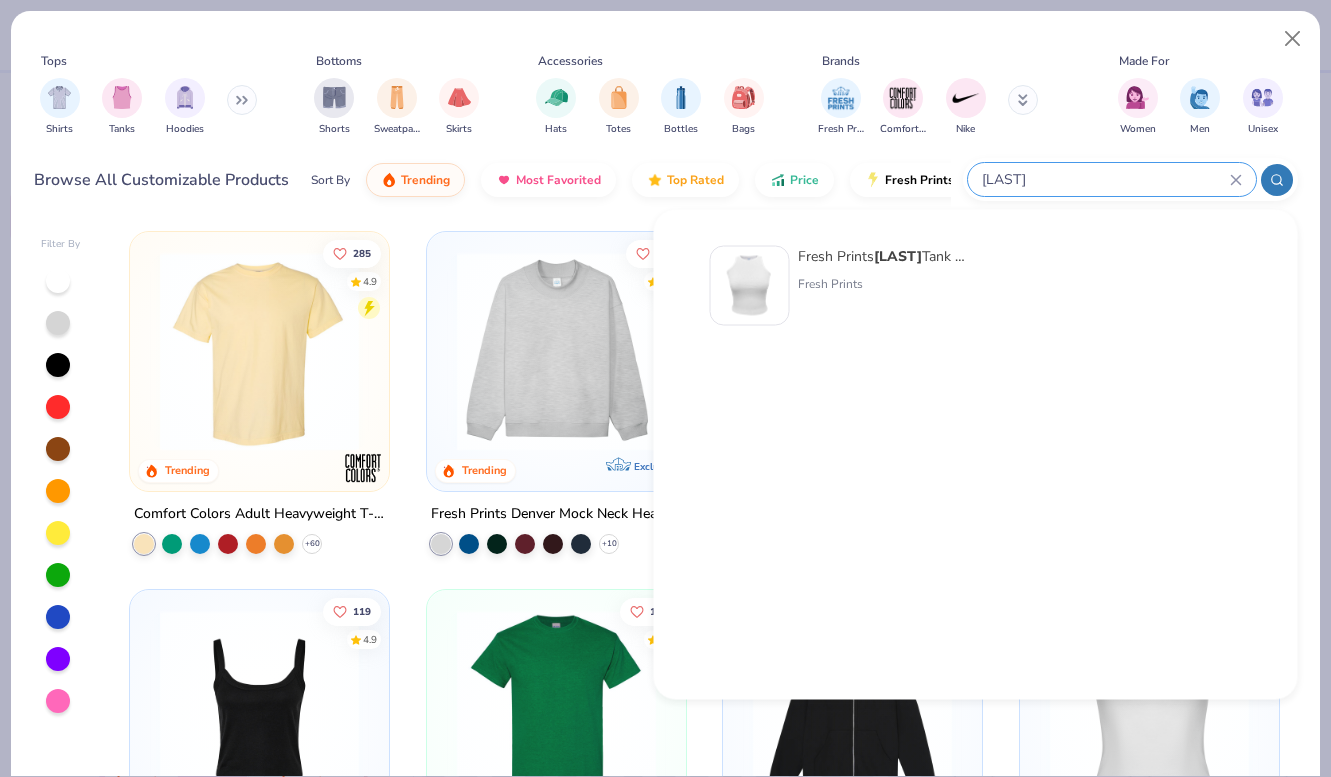 click on "Fresh Prints  [LAST]  [LAST]" at bounding box center (882, 256) 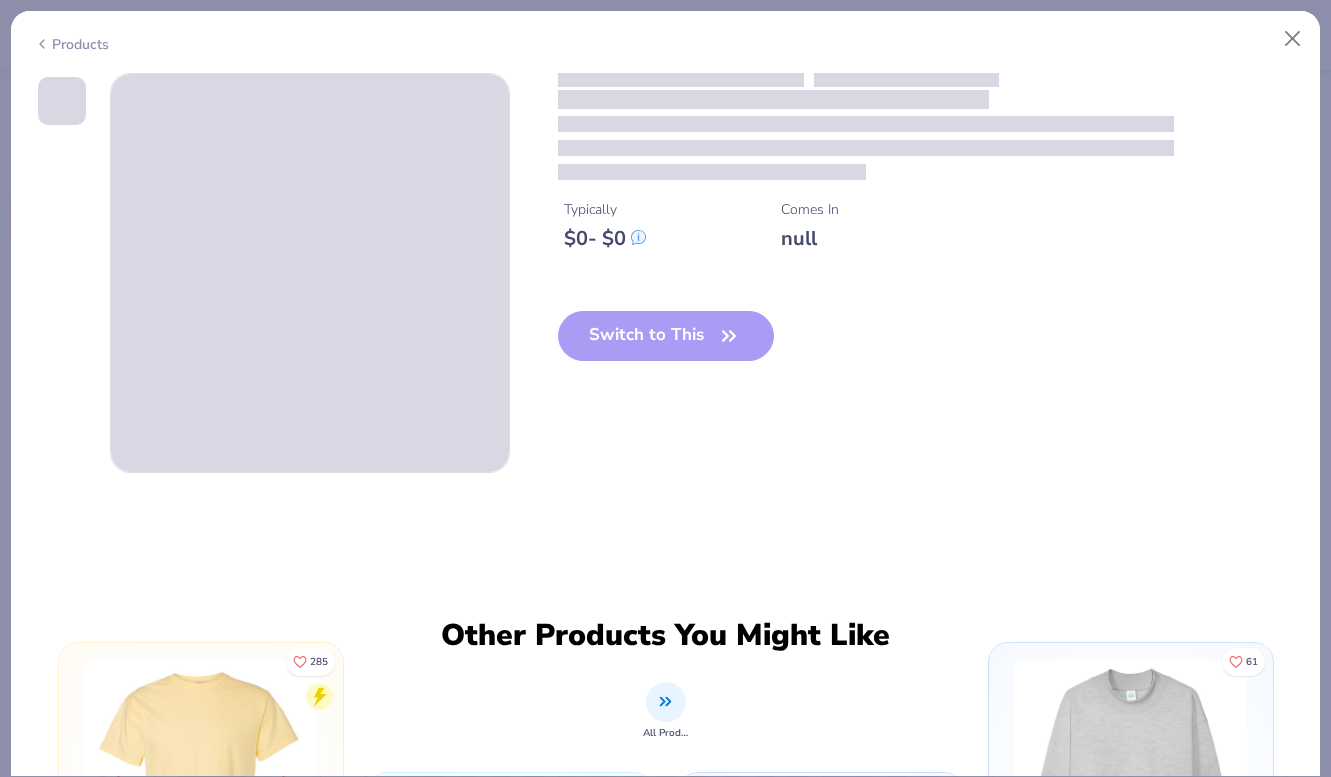 type 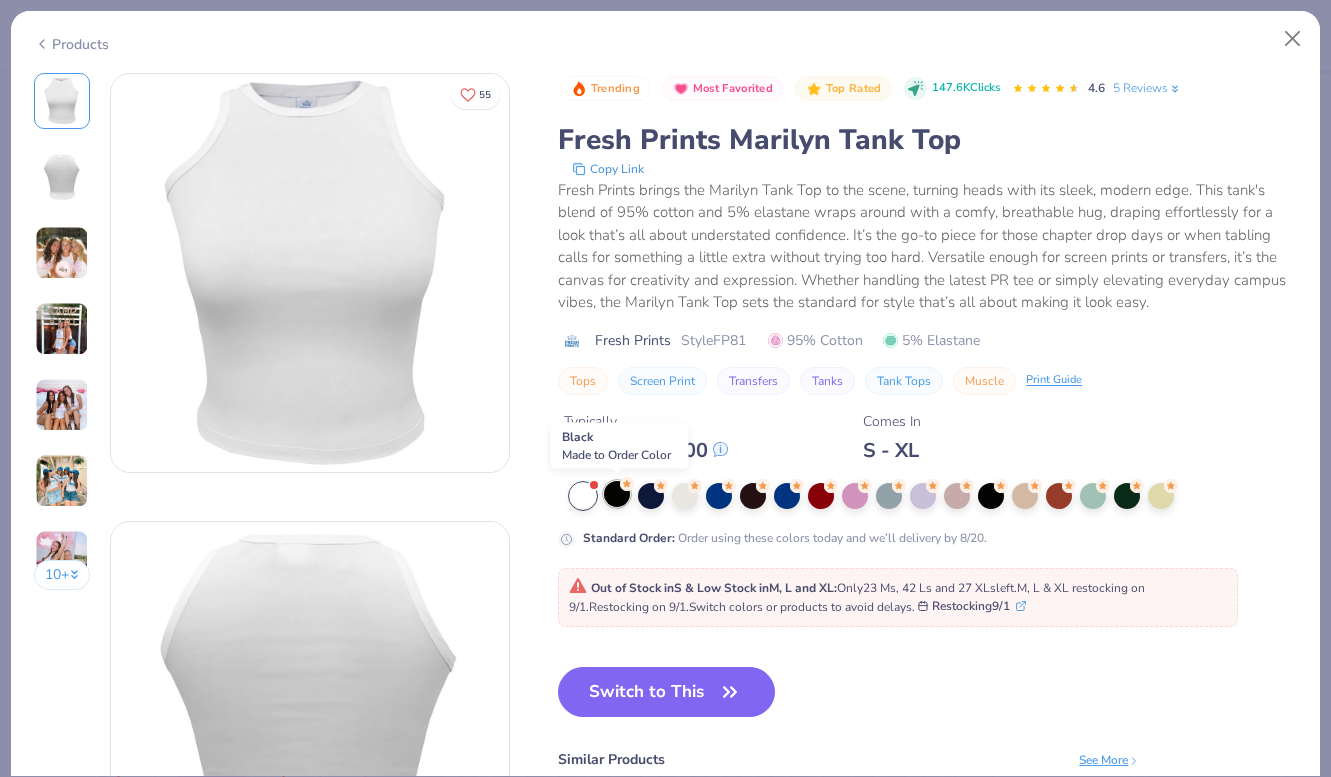 click at bounding box center [617, 494] 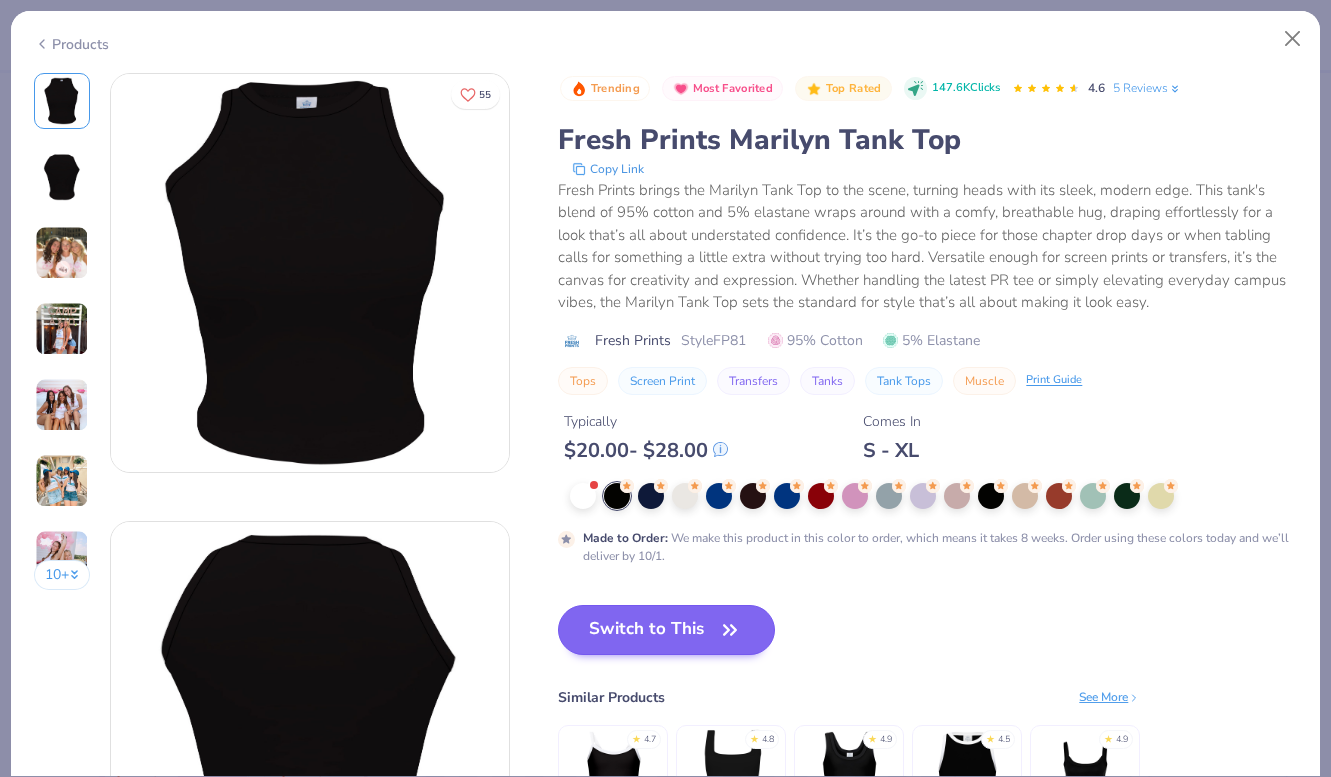 click on "Switch to This" at bounding box center [666, 630] 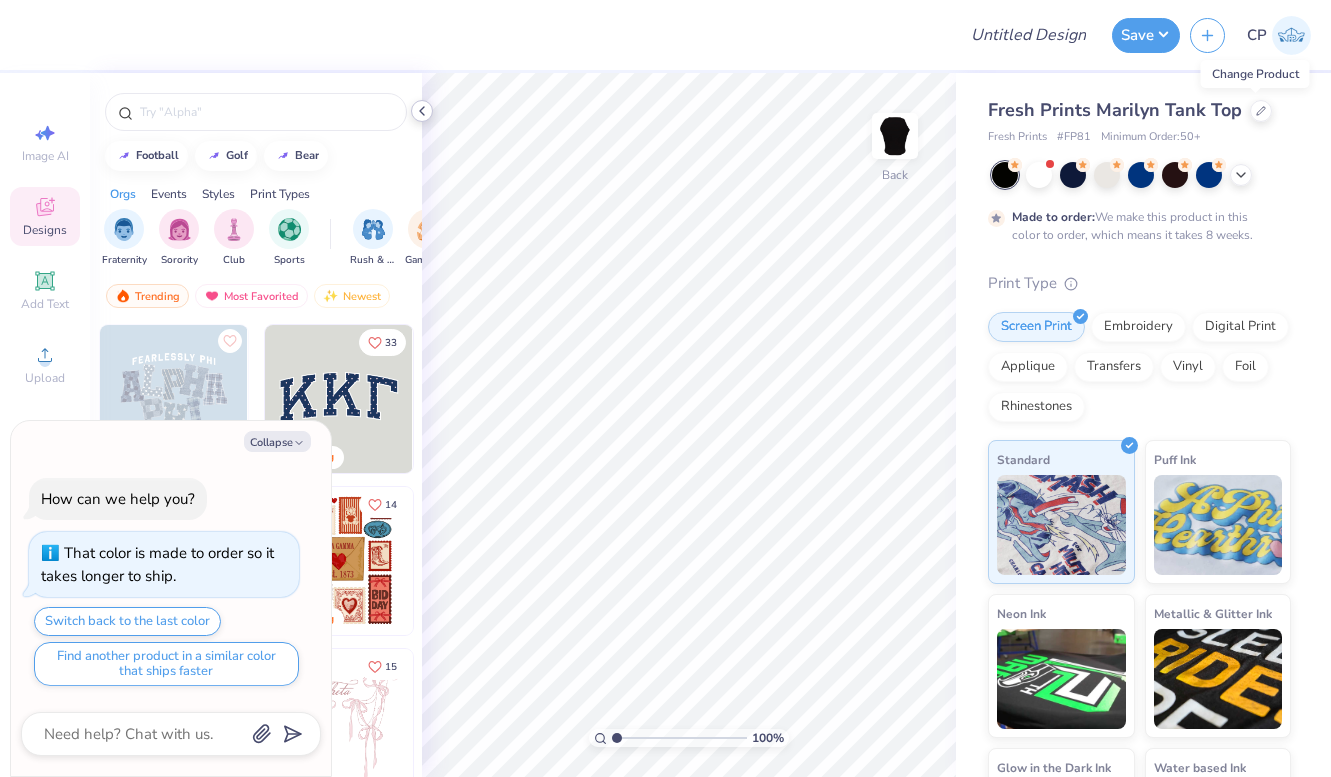 click 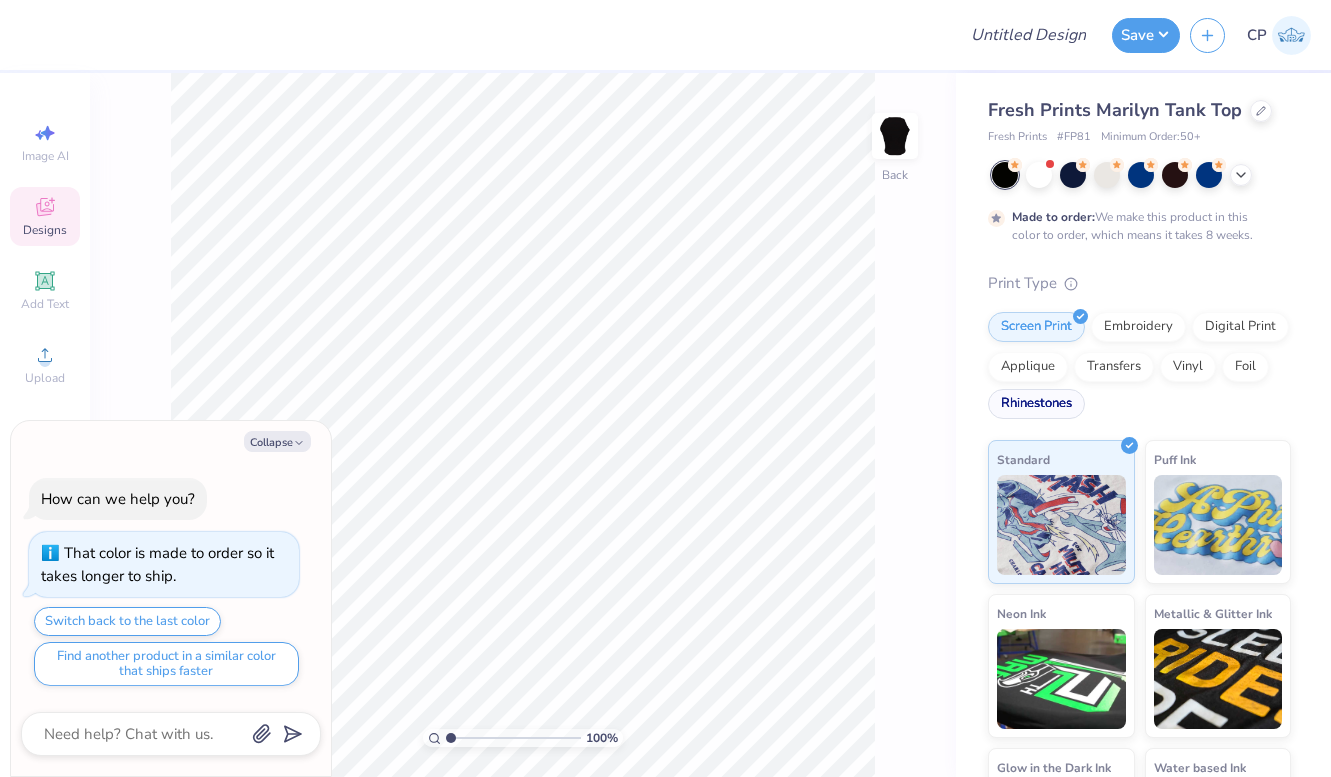 click on "Rhinestones" at bounding box center [1036, 404] 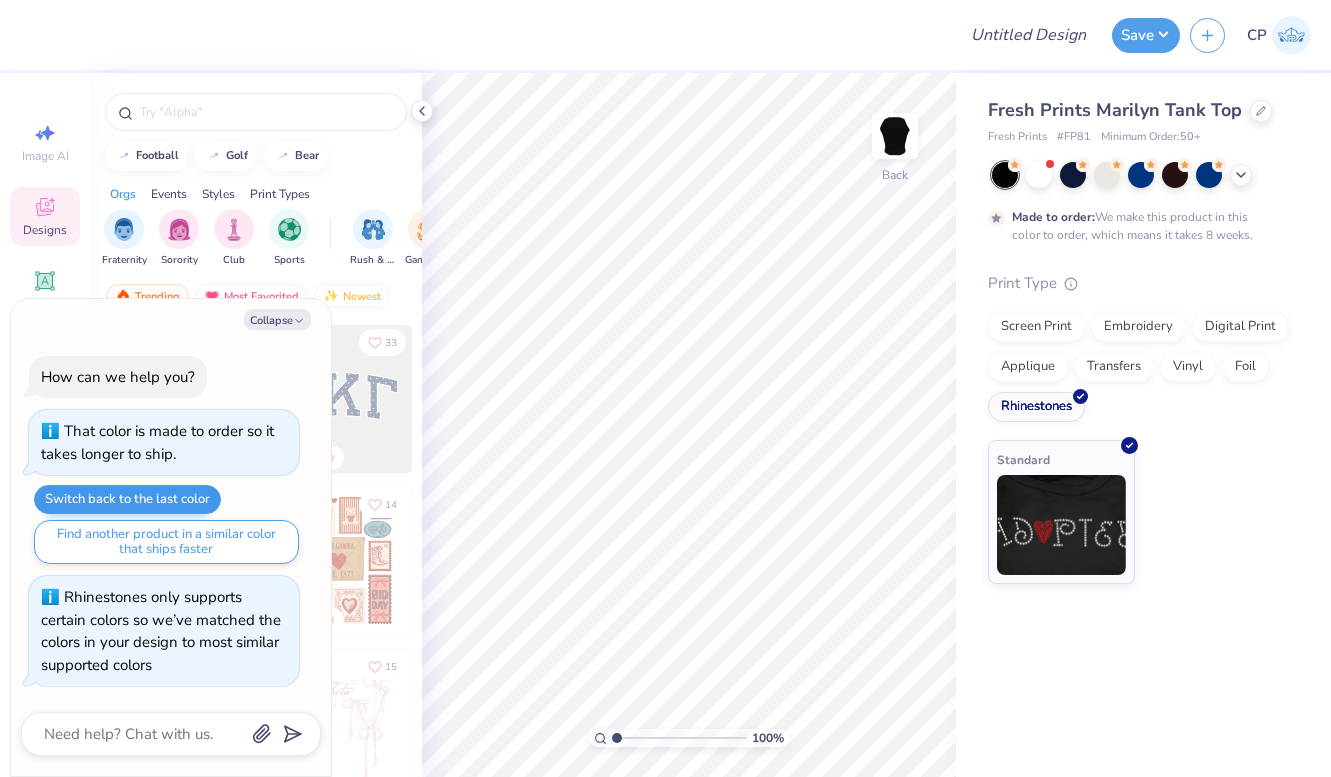 click on "Switch back to the last color" at bounding box center (127, 499) 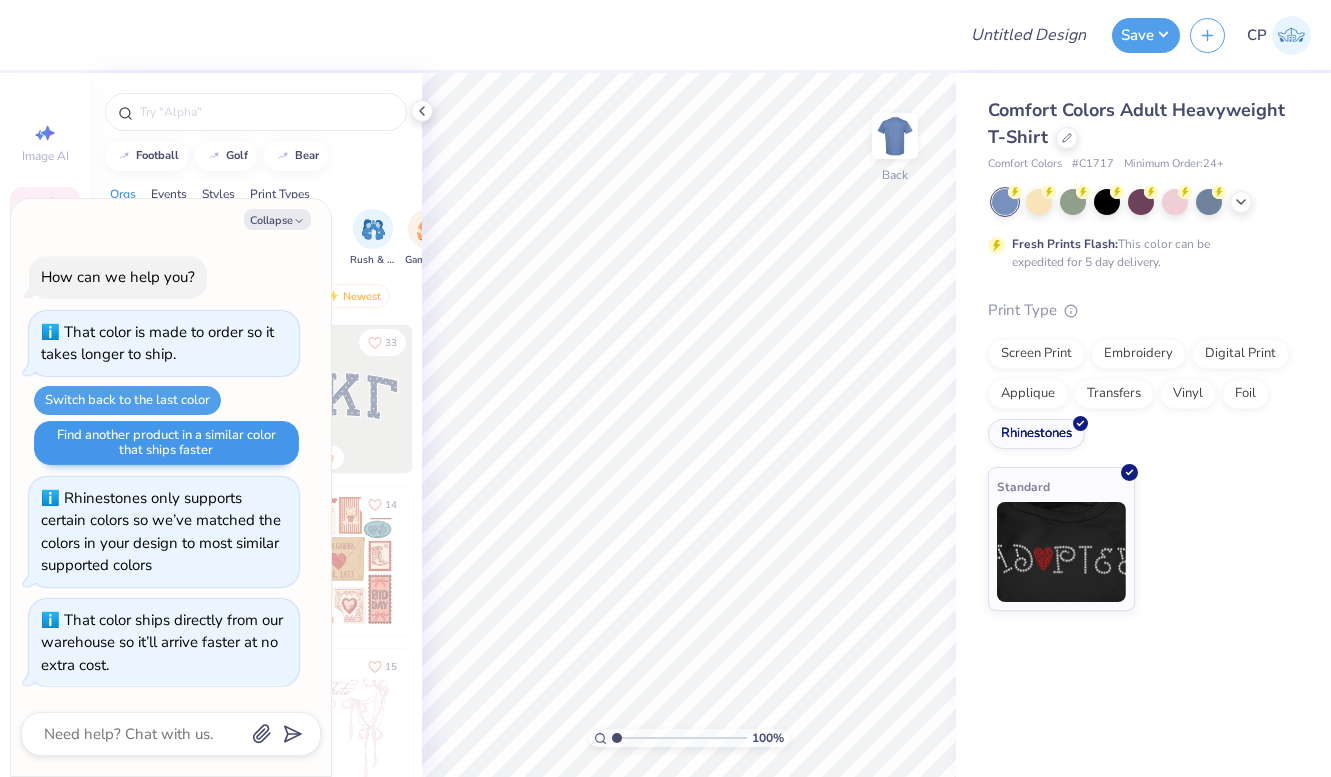 click on "Find another product in a similar color that ships faster" at bounding box center [166, 443] 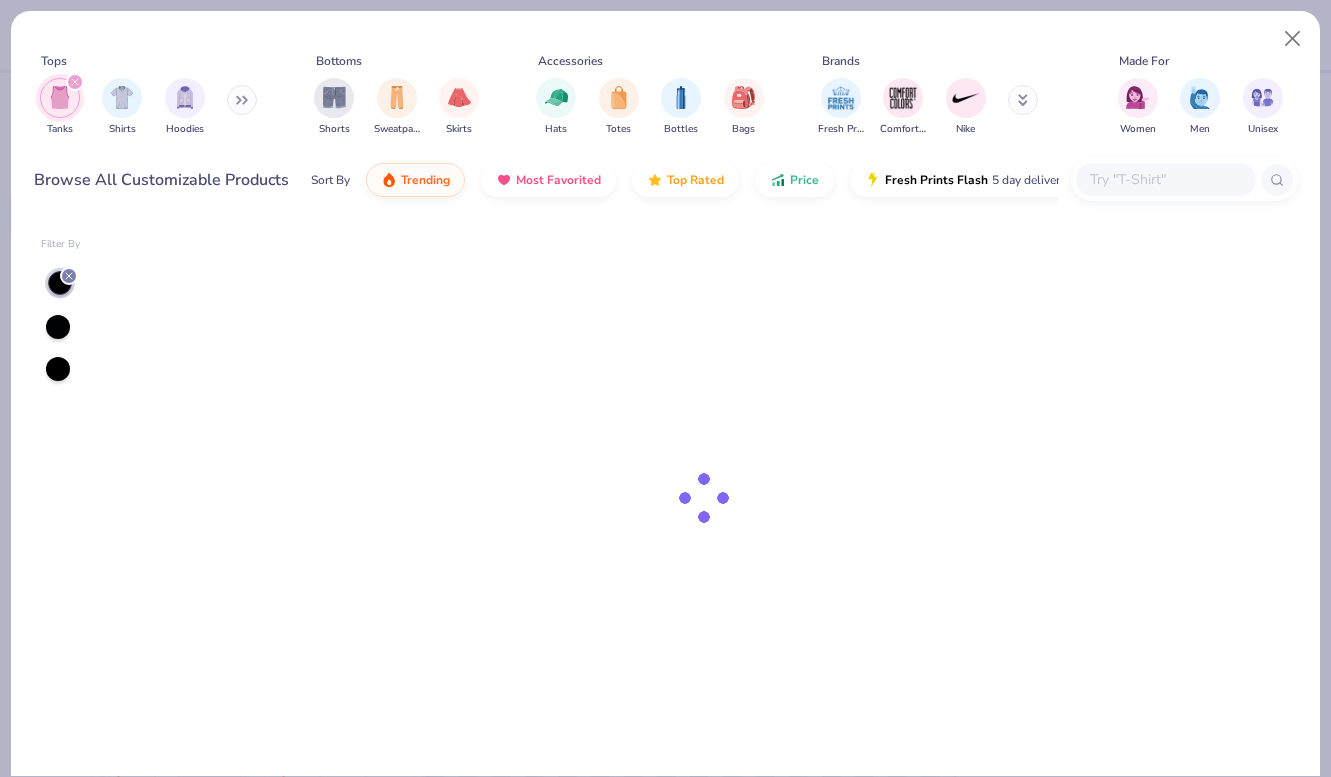 type on "x" 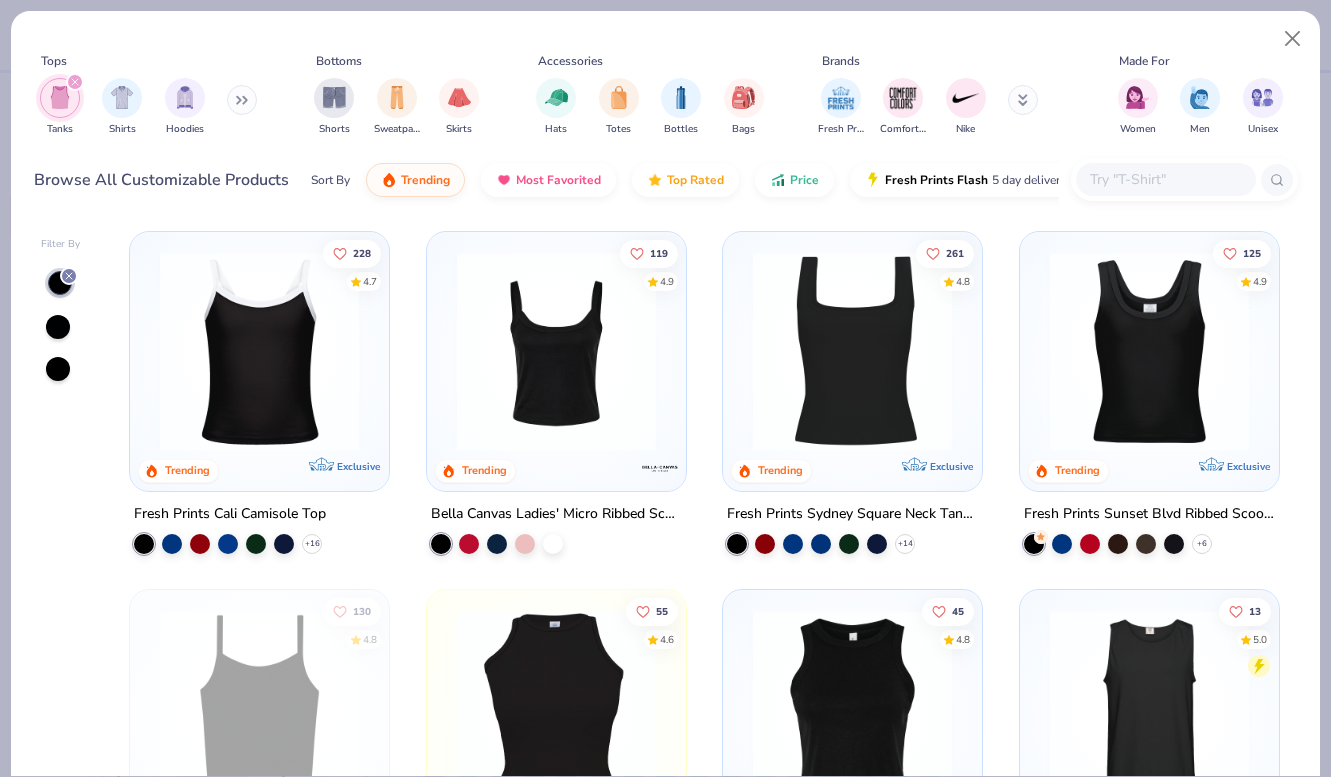 click at bounding box center (1166, 179) 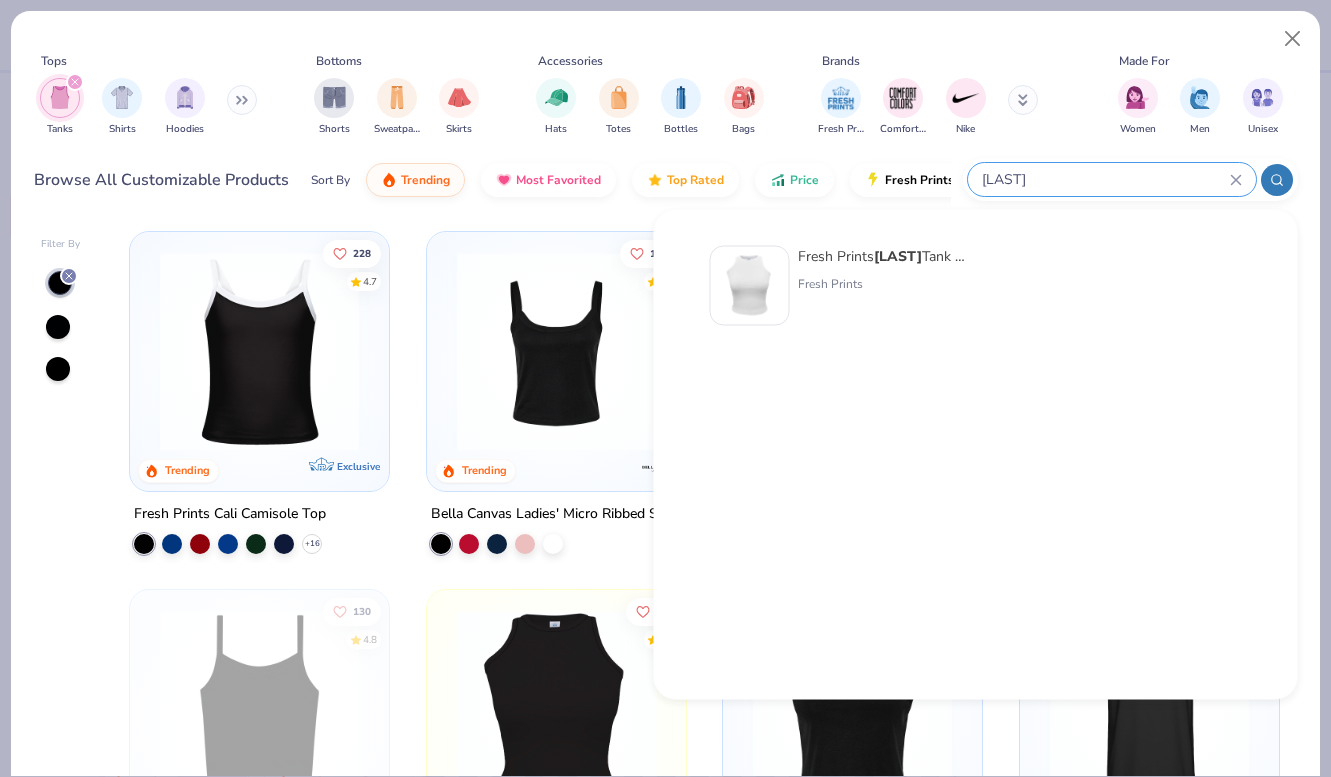type on "[LAST]" 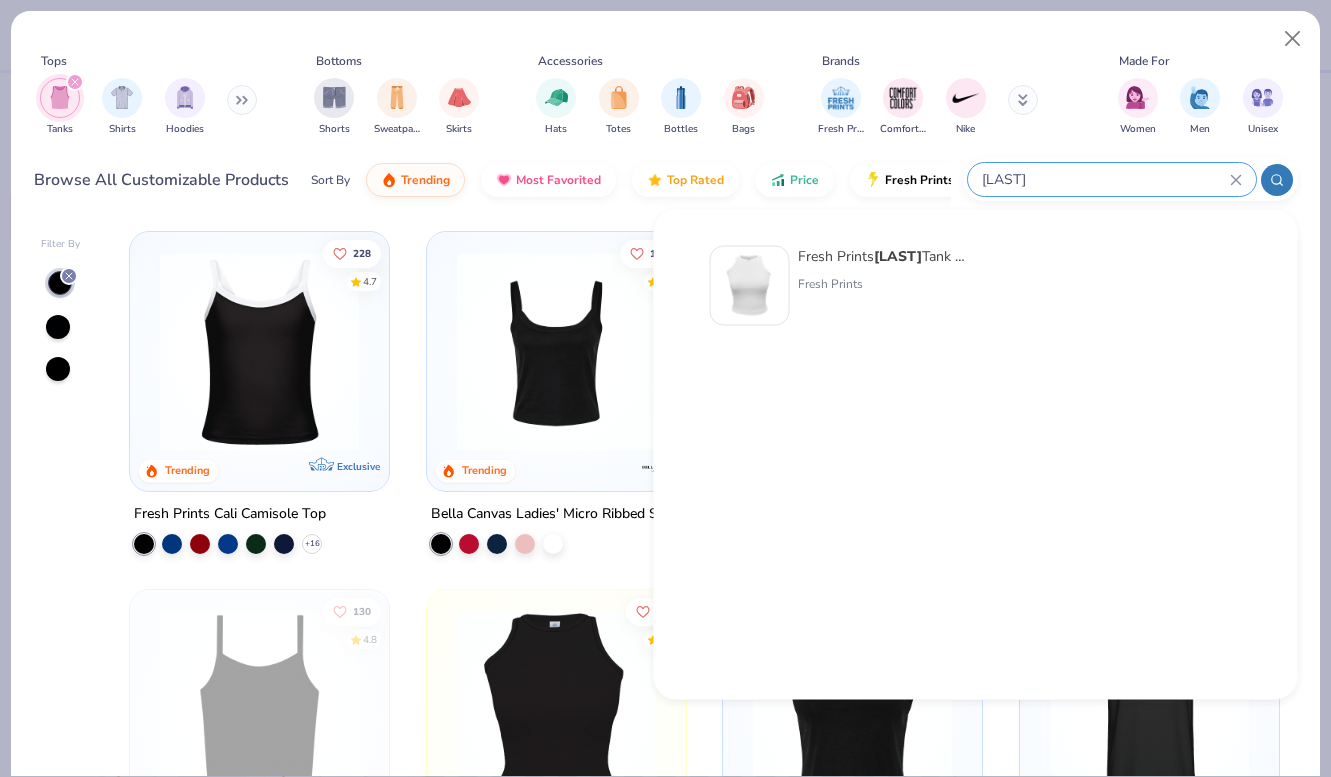 click on "Fresh Prints  [LAST]  [LAST]" at bounding box center (882, 256) 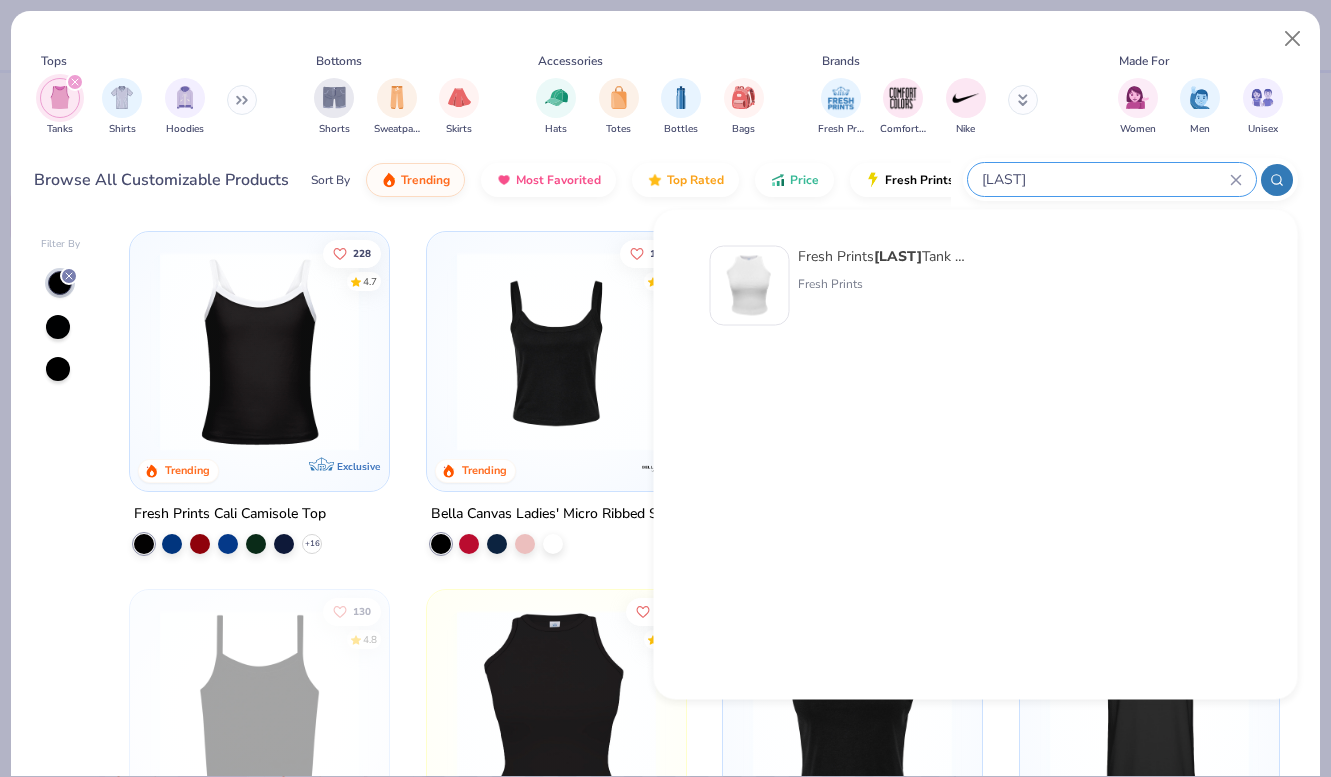 type 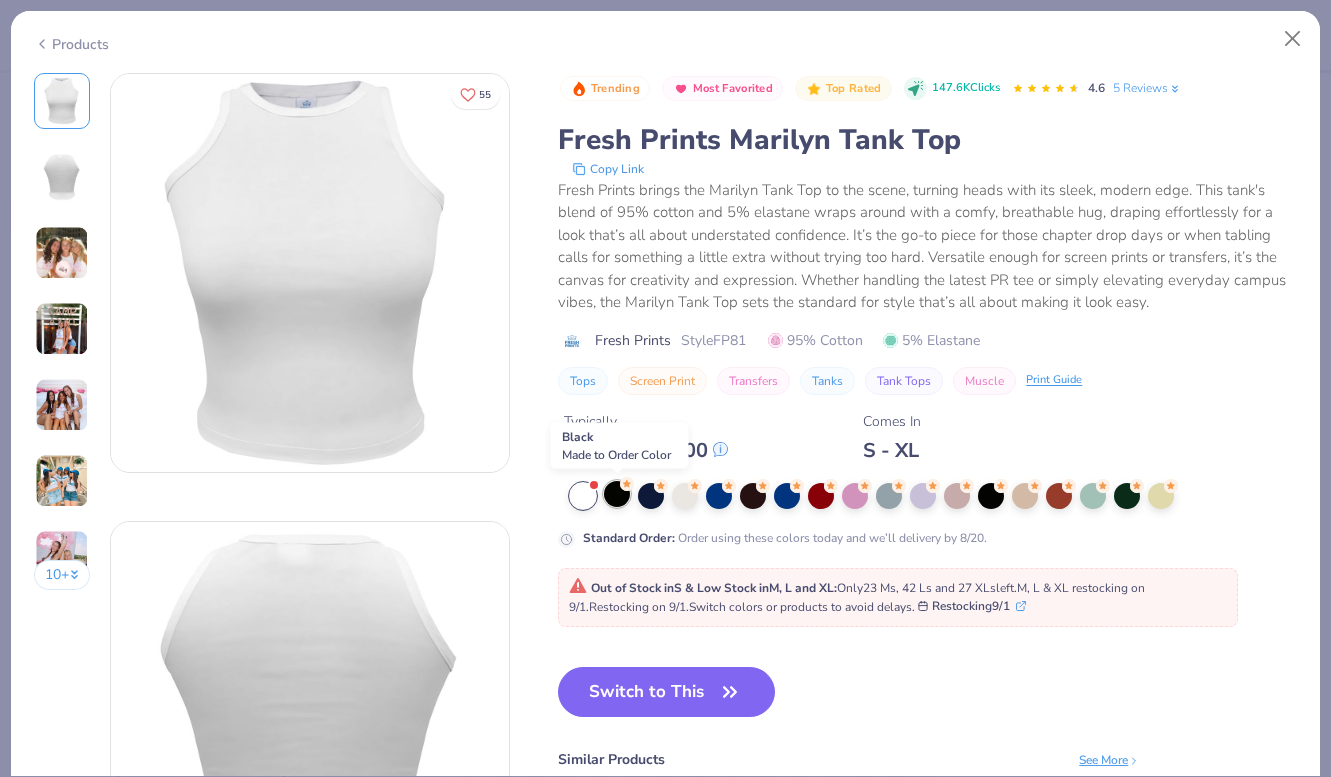 click at bounding box center (617, 494) 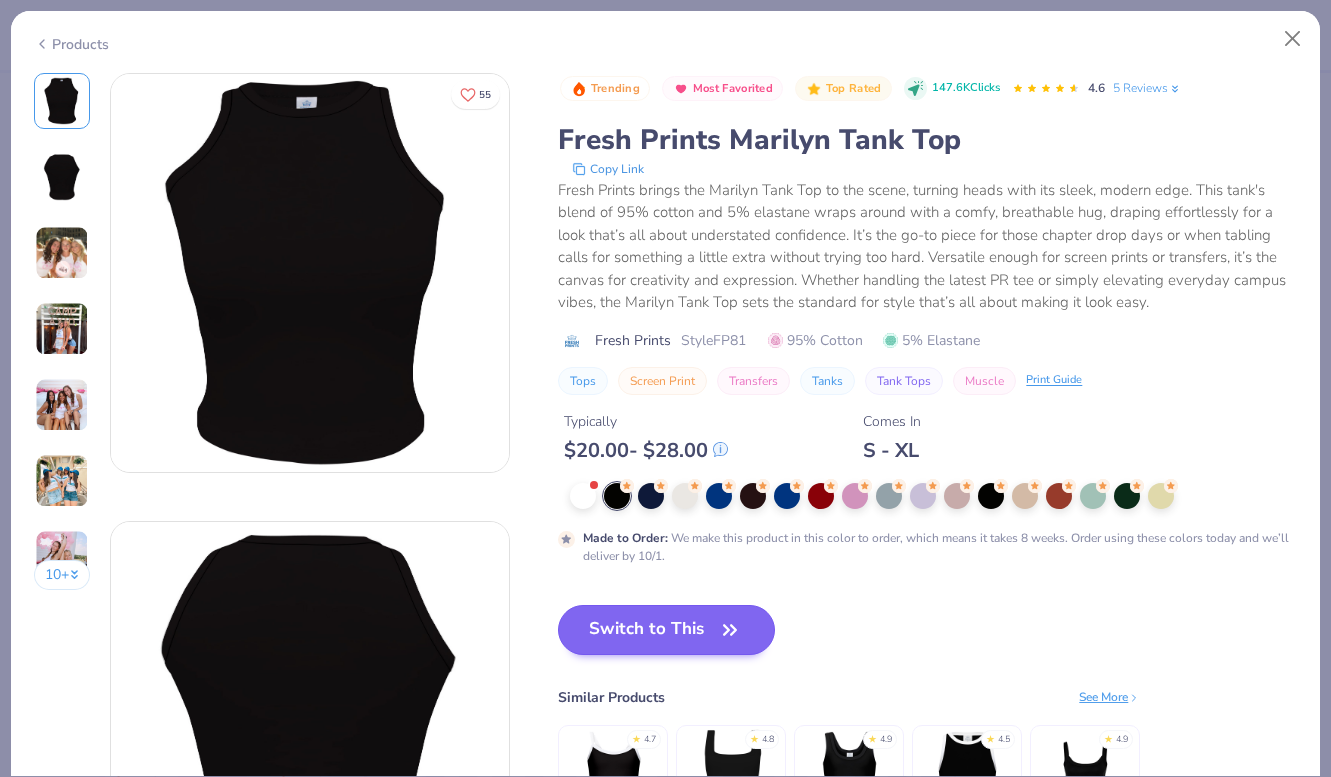 click on "Switch to This" at bounding box center (666, 630) 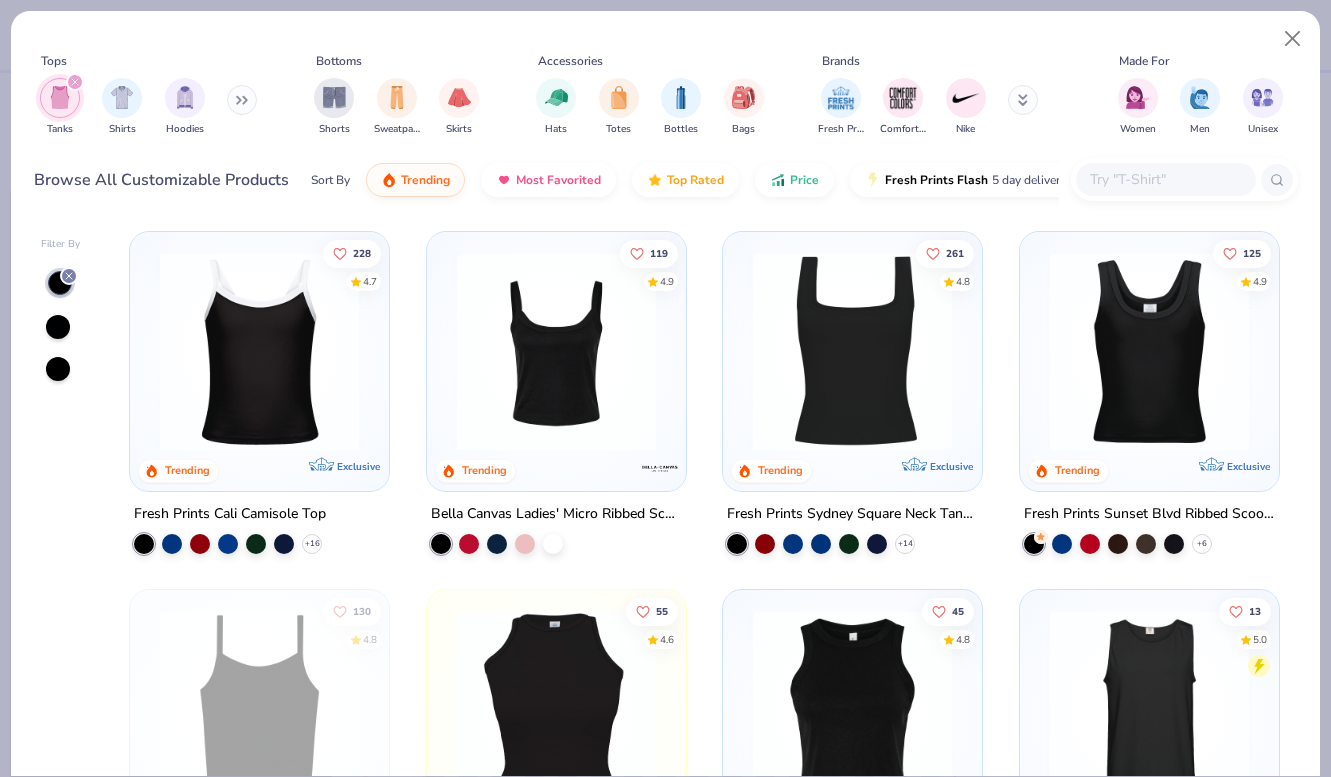 scroll, scrollTop: 137, scrollLeft: 0, axis: vertical 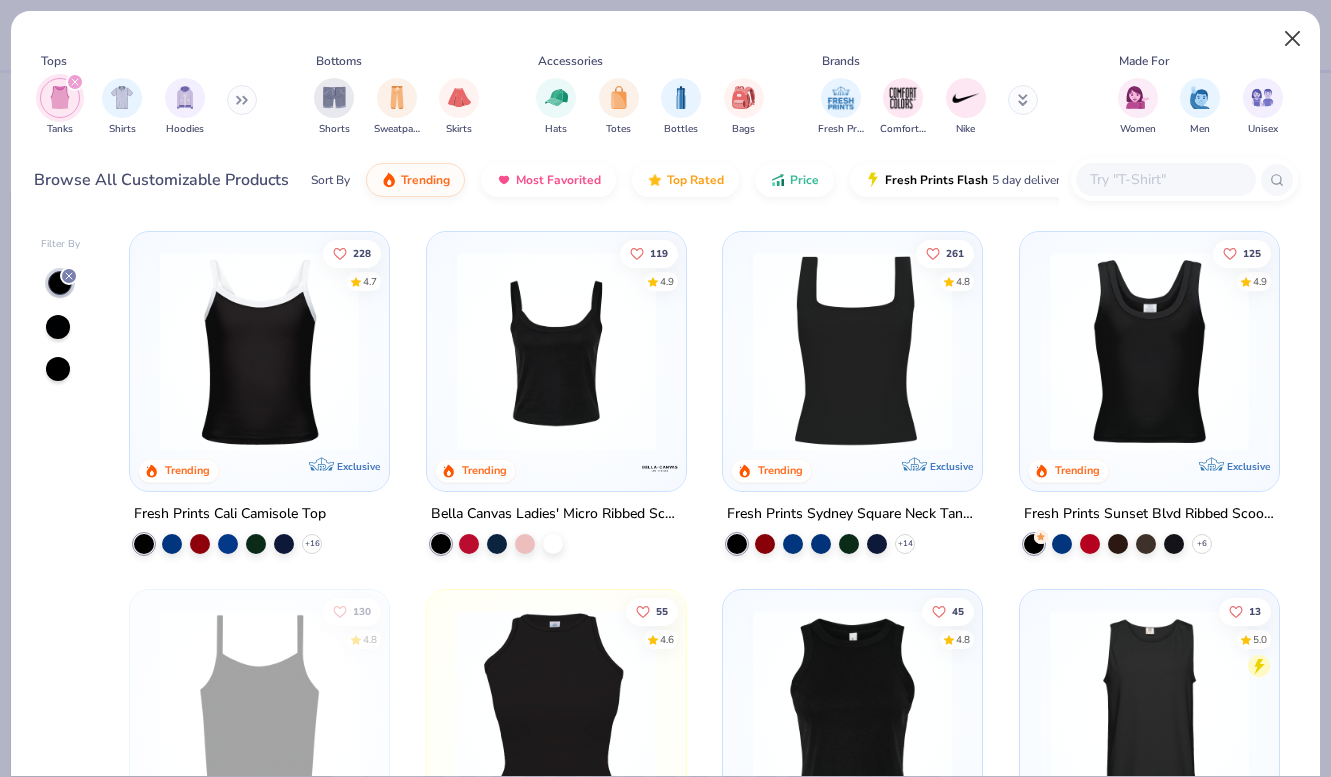 click at bounding box center (1293, 39) 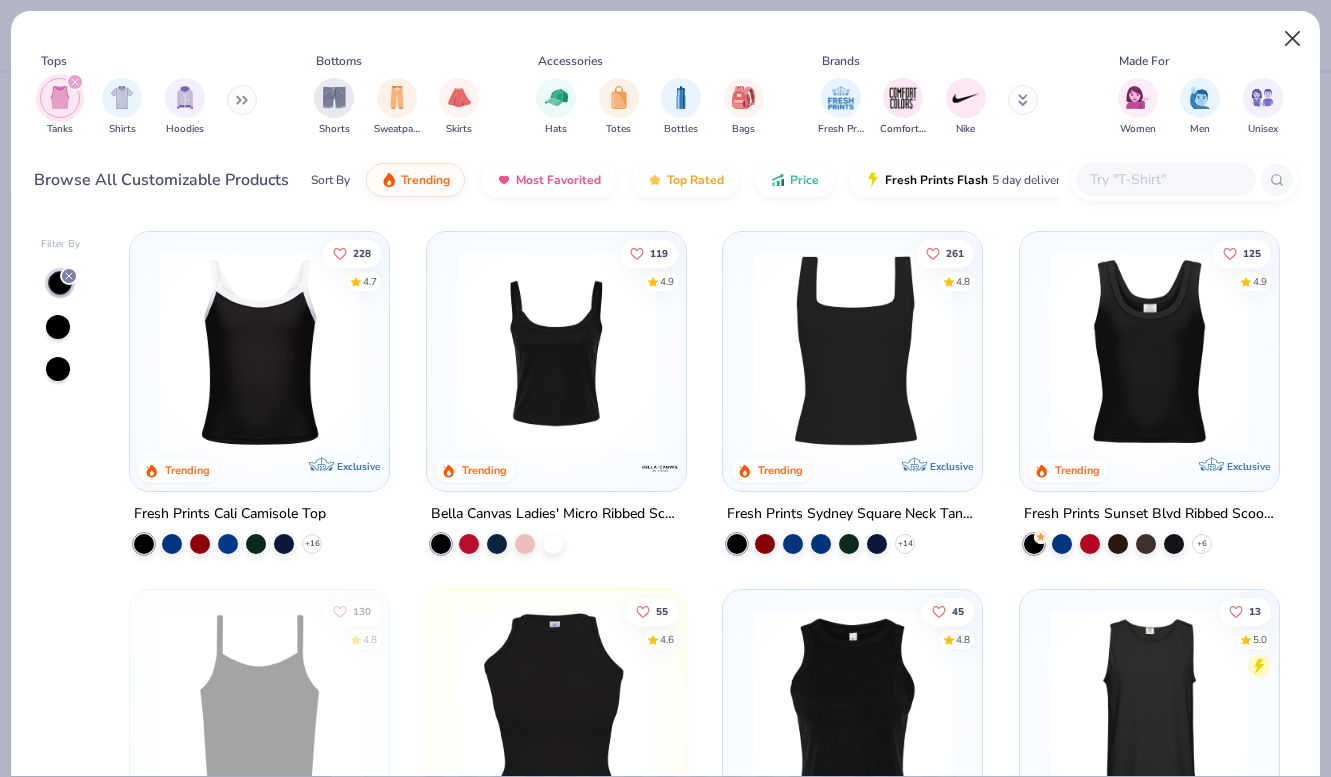 click at bounding box center (1293, 39) 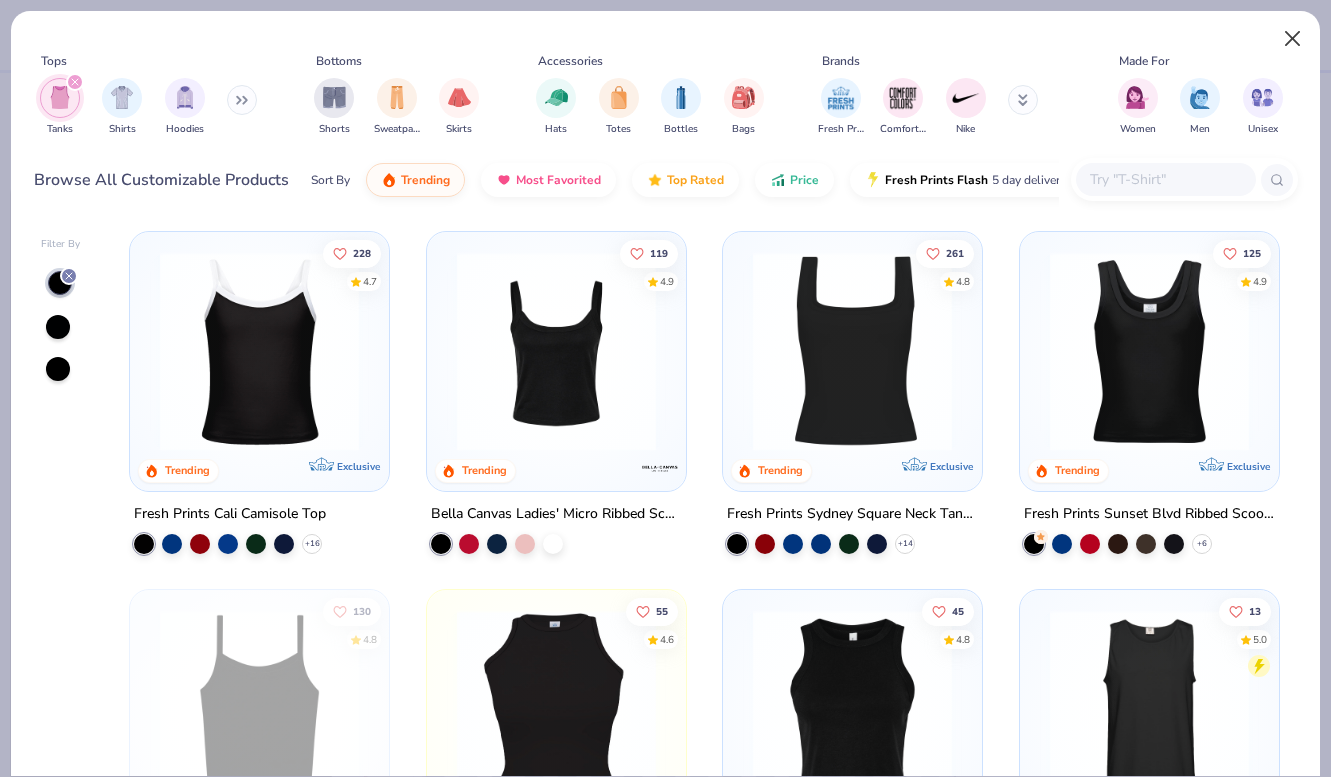 click at bounding box center [1293, 39] 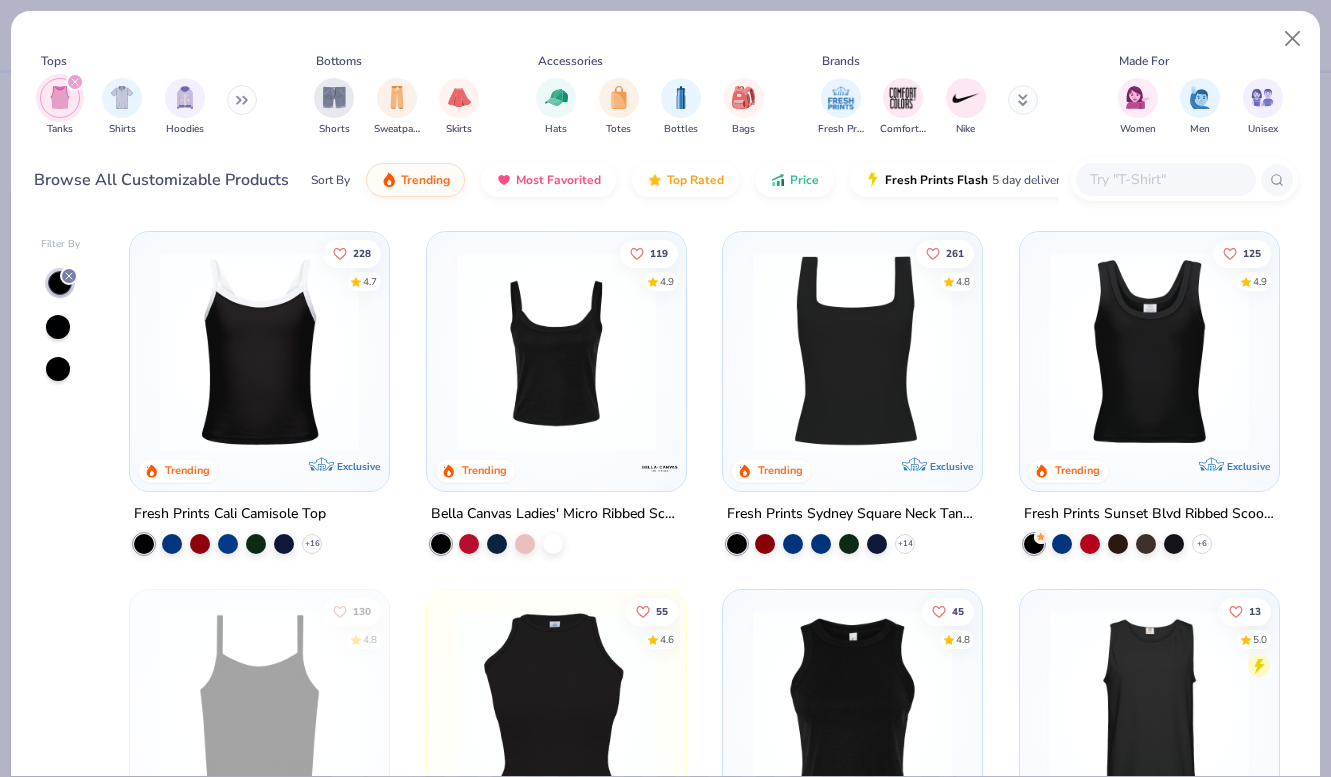 click on "Tops Tanks Shirts Hoodies Bottoms Shorts Sweatpants Skirts Accessories Hats Totes Bottles Bags Brands Fresh Prints Comfort Colors Nike Made For Women Men Unisex Fits Cropped Slim Regular Oversized Styles Classic Sportswear Athleisure Minimums 12-17 18-23 24-35 Print Types Guide Embroidery Screen Print Applique Browse All Customizable Products Sort By Trending Most Favorited Top Rated Price Fresh Prints Flash 5 day delivery" at bounding box center [665, 113] 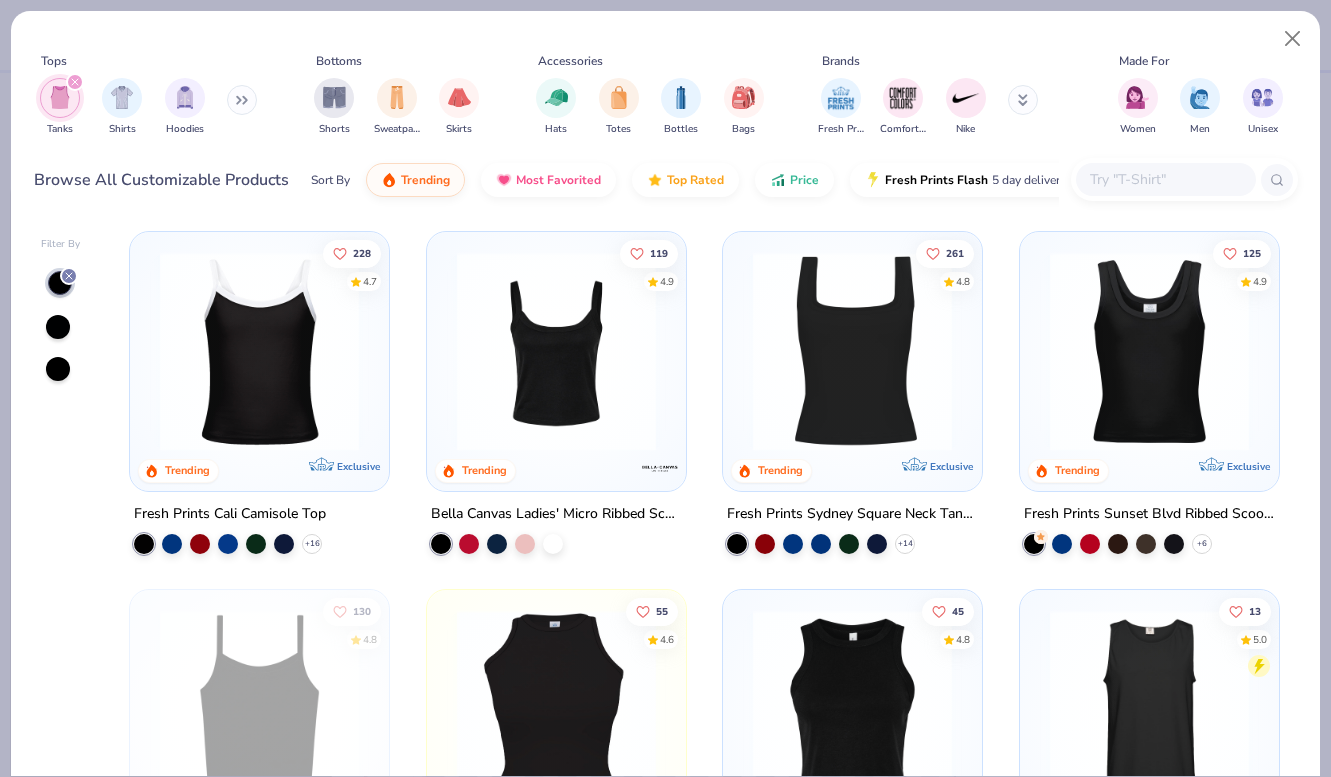 click on "Tops Tanks Shirts Hoodies Bottoms Shorts Sweatpants Skirts Accessories Hats Totes Bottles Bags Brands Fresh Prints Comfort Colors Nike Made For Women Men Unisex Fits Cropped Slim Regular Oversized Styles Classic Sportswear Athleisure Minimums 12-17 18-23 24-35 Print Types Guide Embroidery Screen Print Applique Browse All Customizable Products Sort By Trending Most Favorited Top Rated Price Fresh Prints Flash 5 day delivery Filter By 228 4.7 Trending Exclusive Fresh Prints Cali Camisole Top + 16 119 4.9 Trending Bella Canvas Ladies' Micro Ribbed Scoop Tank 261 4.8 Trending Exclusive Fresh Prints Sydney Square Neck Tank Top + 14 125 4.9 Trending Exclusive Fresh Prints Sunset Blvd Ribbed Scoop Tank Top + 6 130 4.8 Trending Los Angeles Apparel Baby Rib Spaghetti Tank 55 4.6 Trending Exclusive Fresh Prints [LAST] Tank Top + 12 45 4.8 Trending Bella + Canvas Ladies' Micro Ribbed Racerback Tank + 1 13 5.0 Trending Comfort Colors Adult Heavyweight RS Tank + 30 8 Trending Bella + Canvas Ladies' Micro Ribbed Tank +" at bounding box center [665, 388] 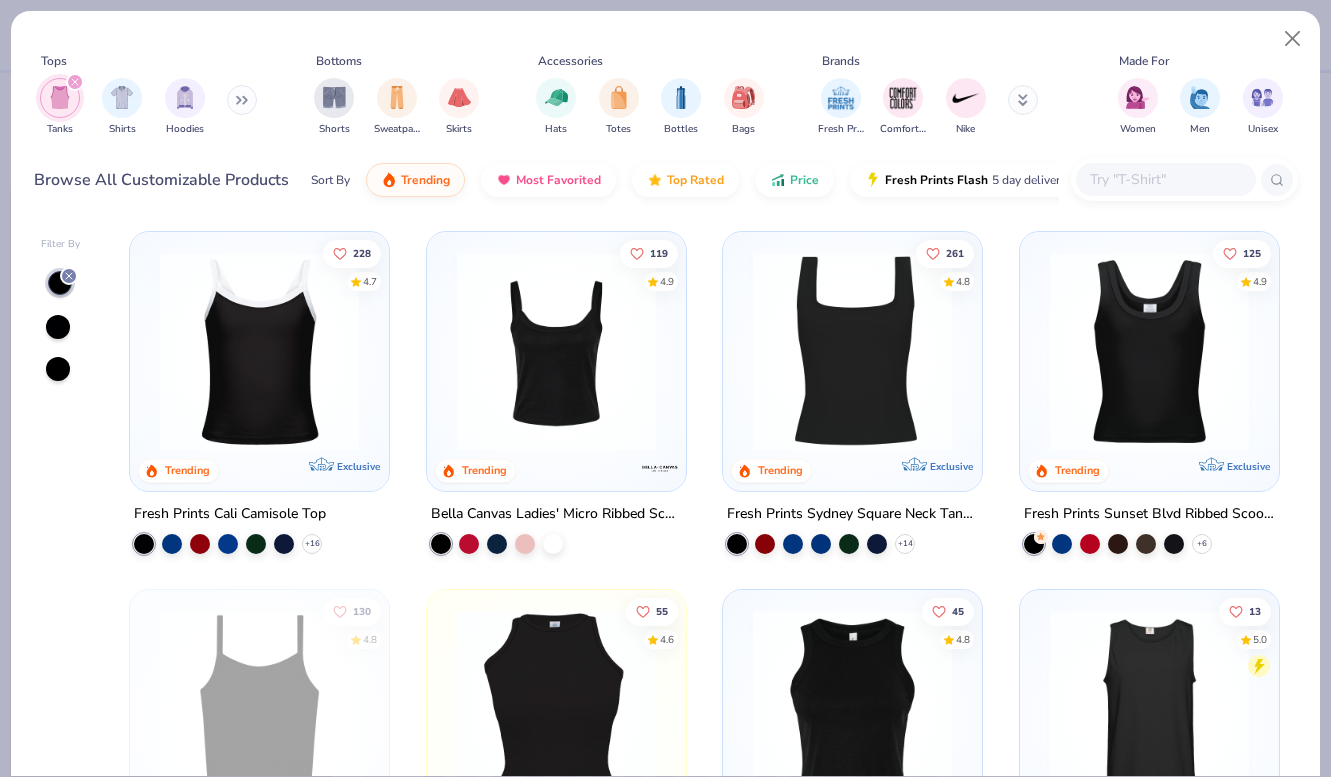 type on "x" 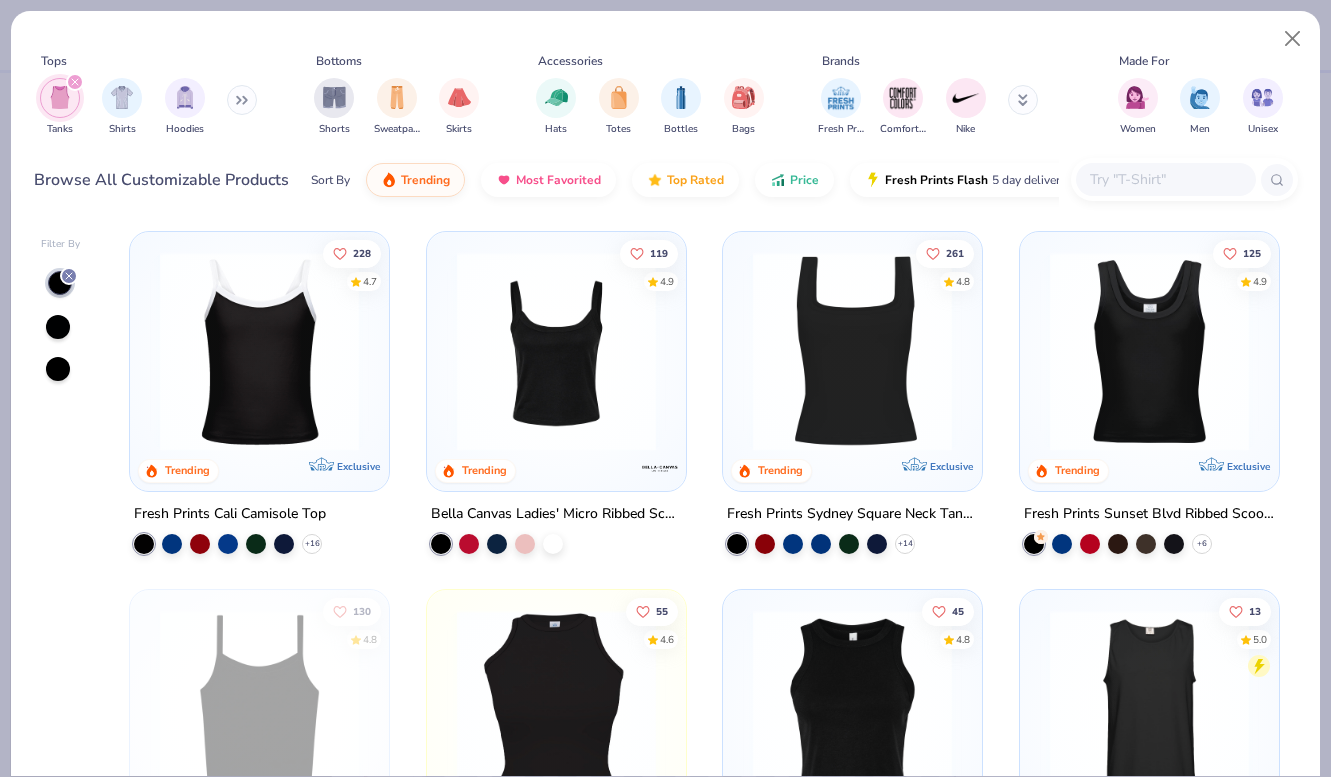 click at bounding box center [1165, 179] 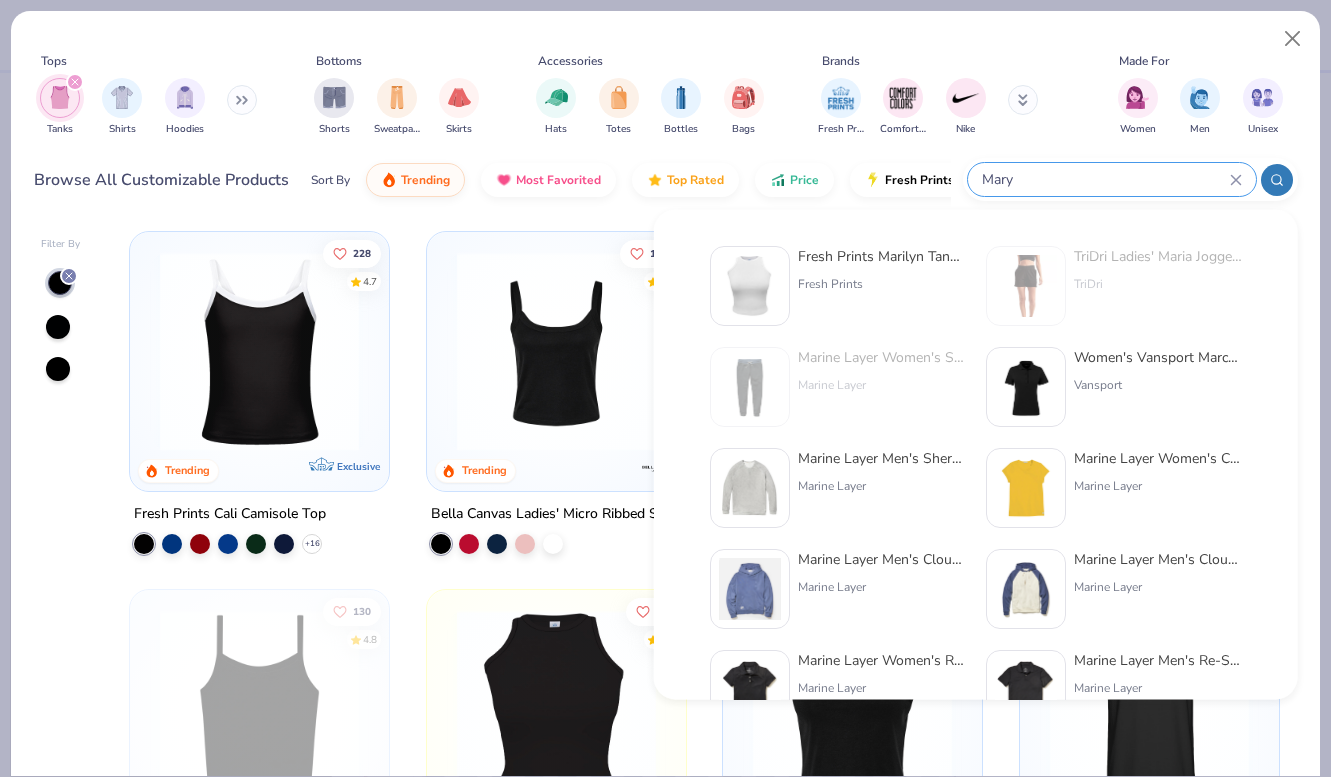 type on "Mary" 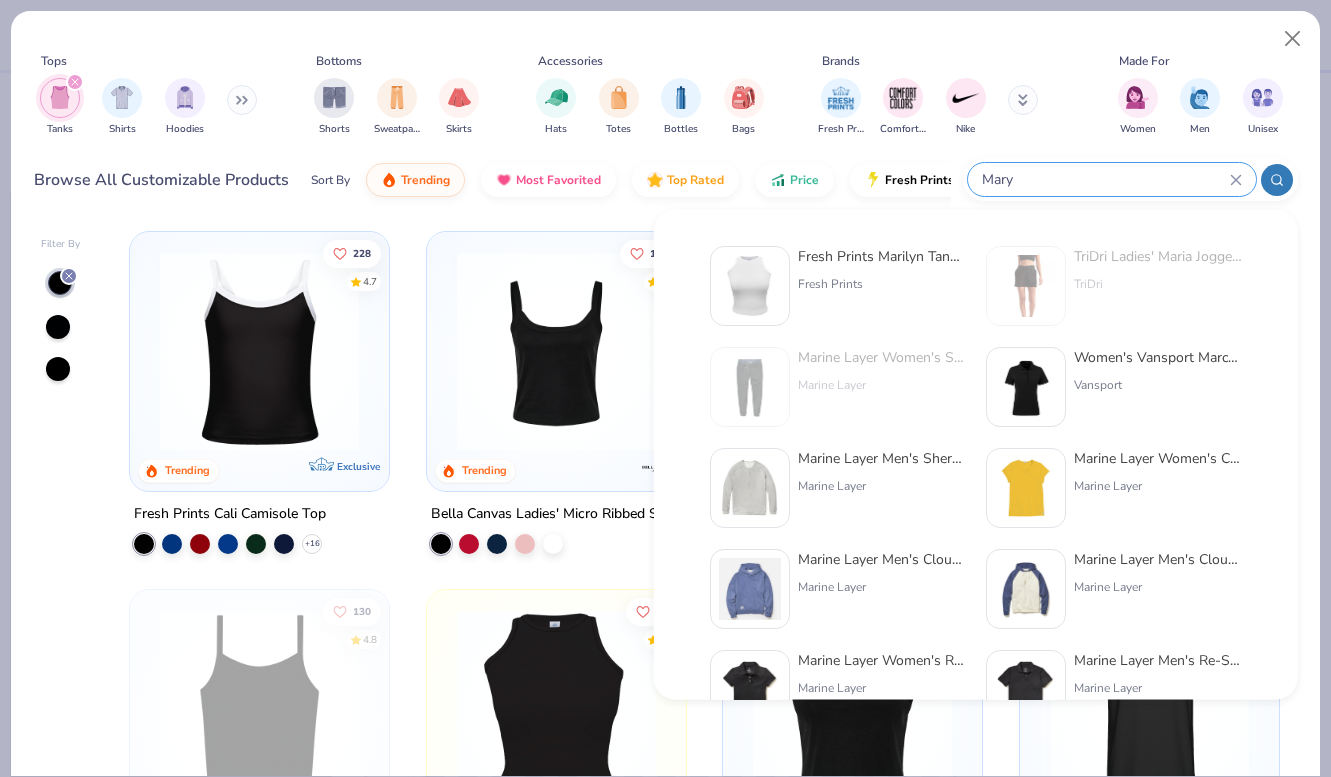 click on "Fresh Prints Marilyn Tank Top" at bounding box center (882, 256) 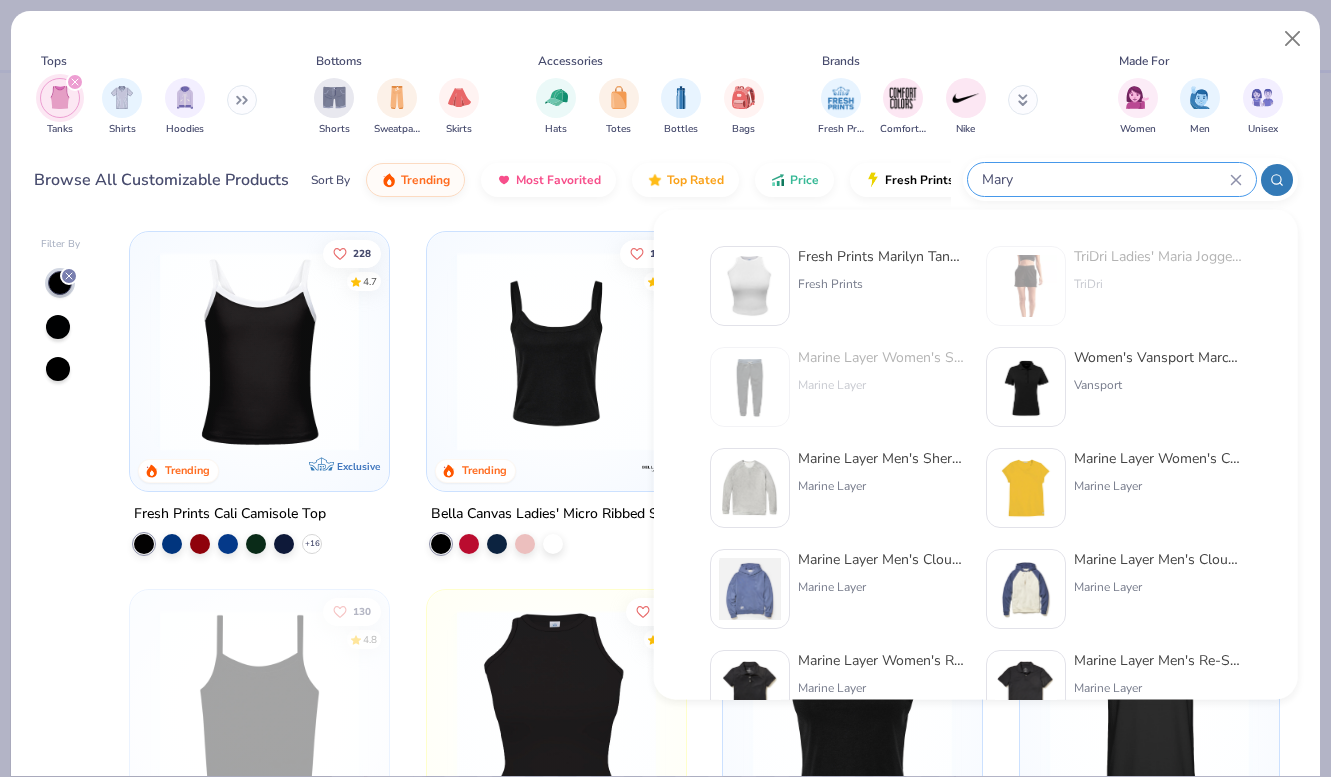 type 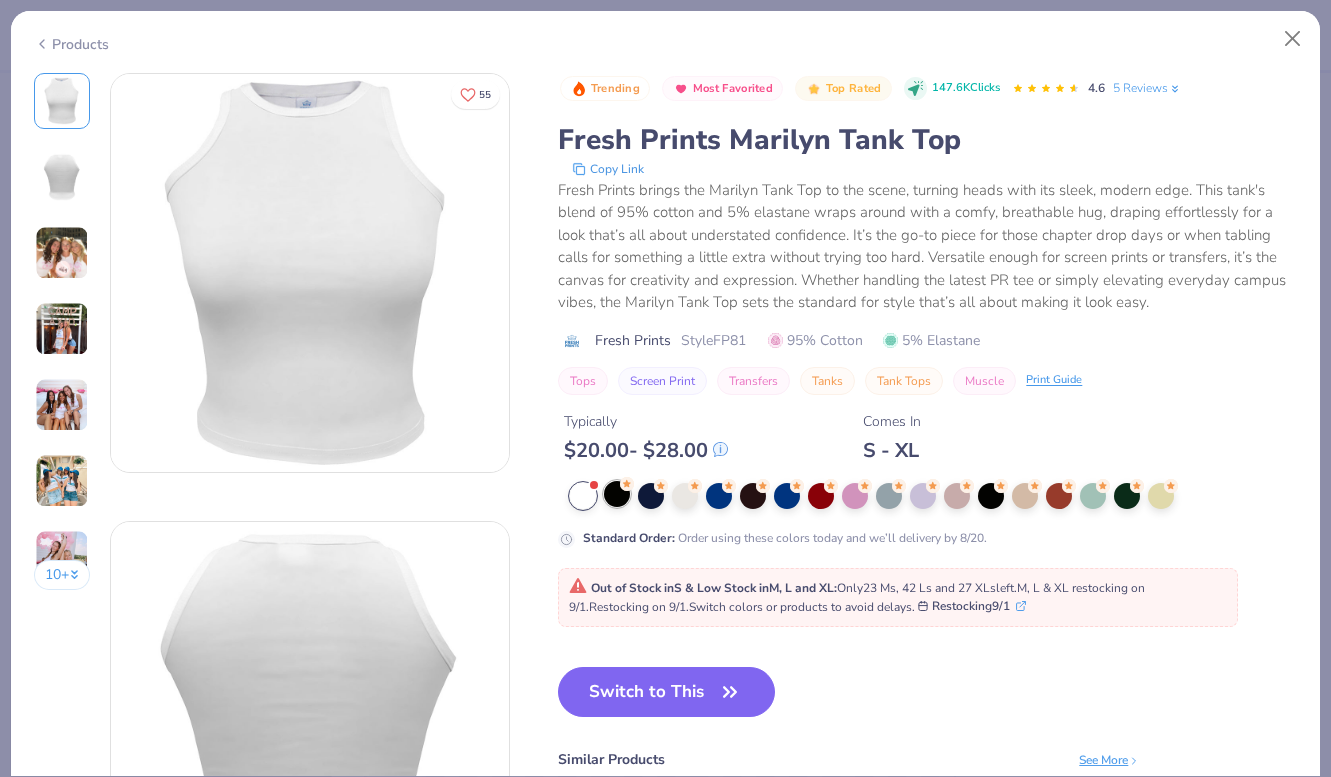click at bounding box center [617, 494] 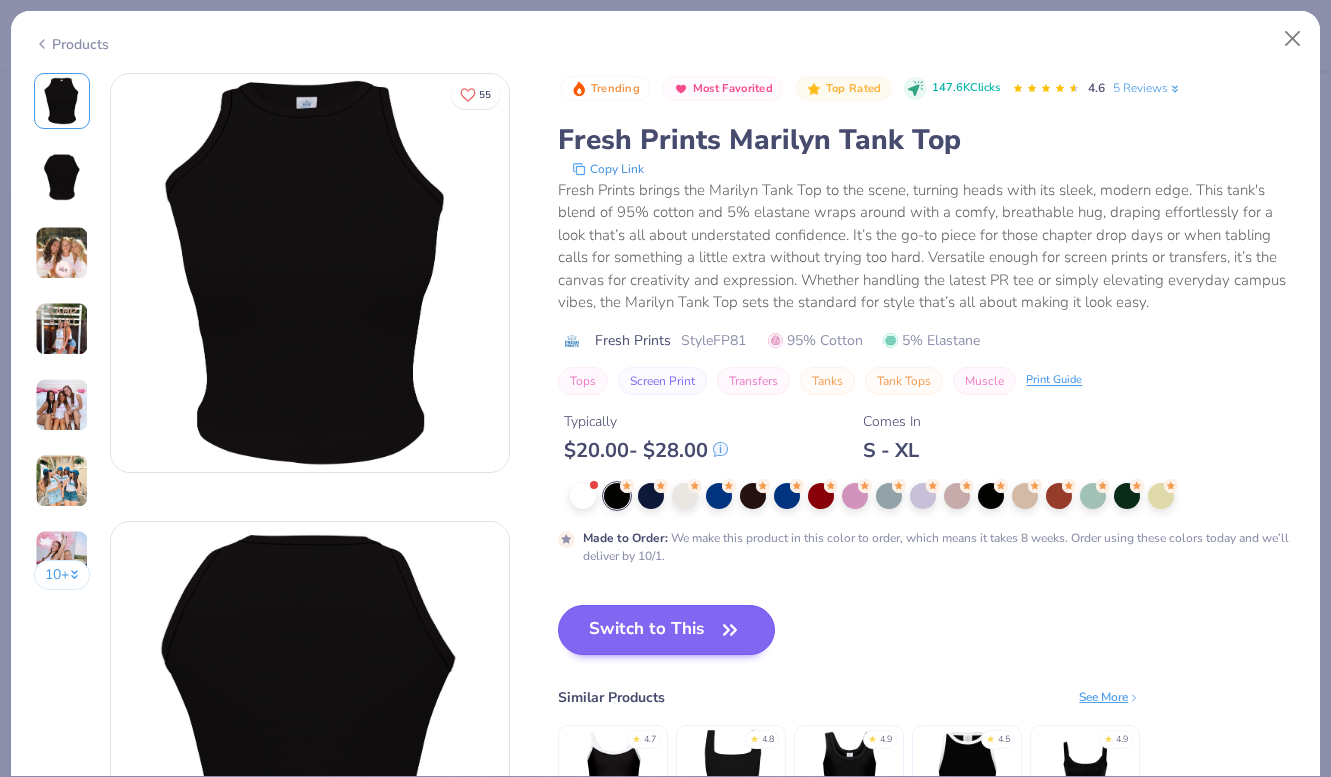 click on "Switch to This" at bounding box center [666, 630] 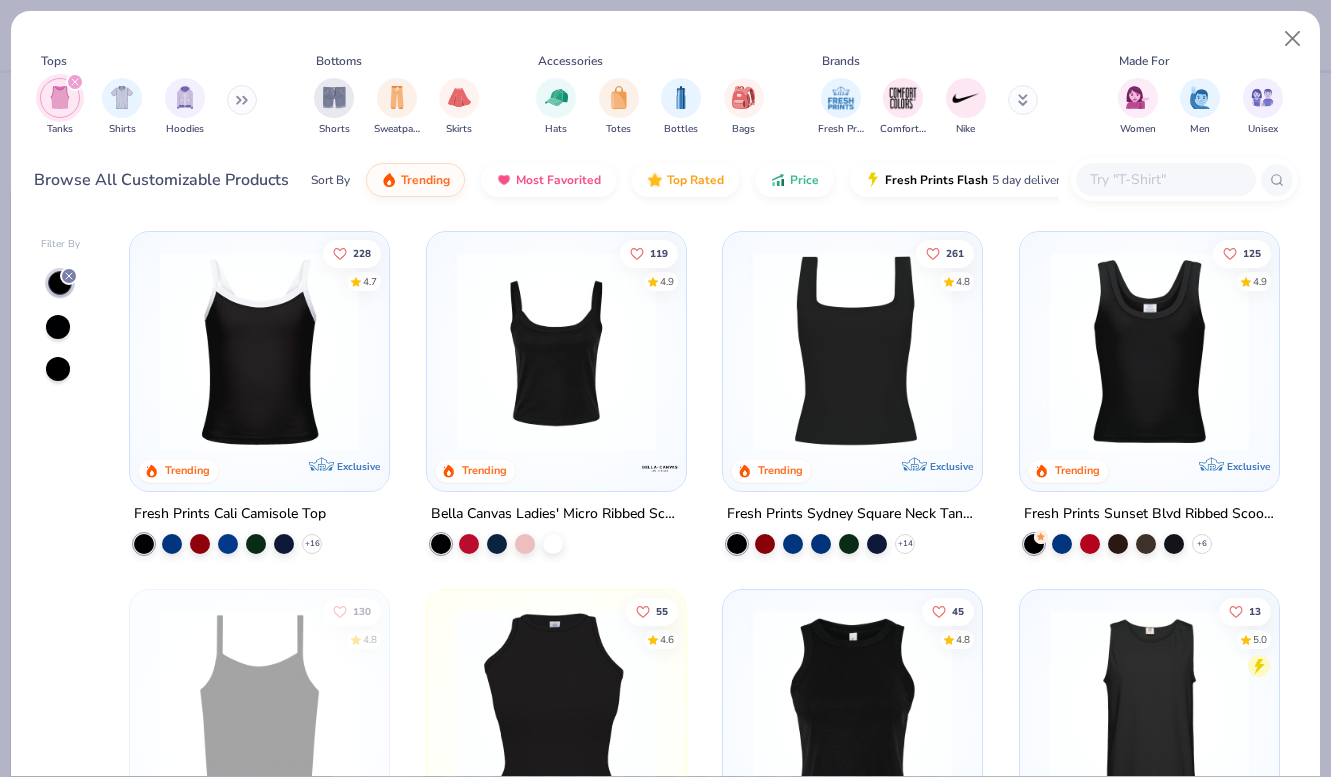type on "x" 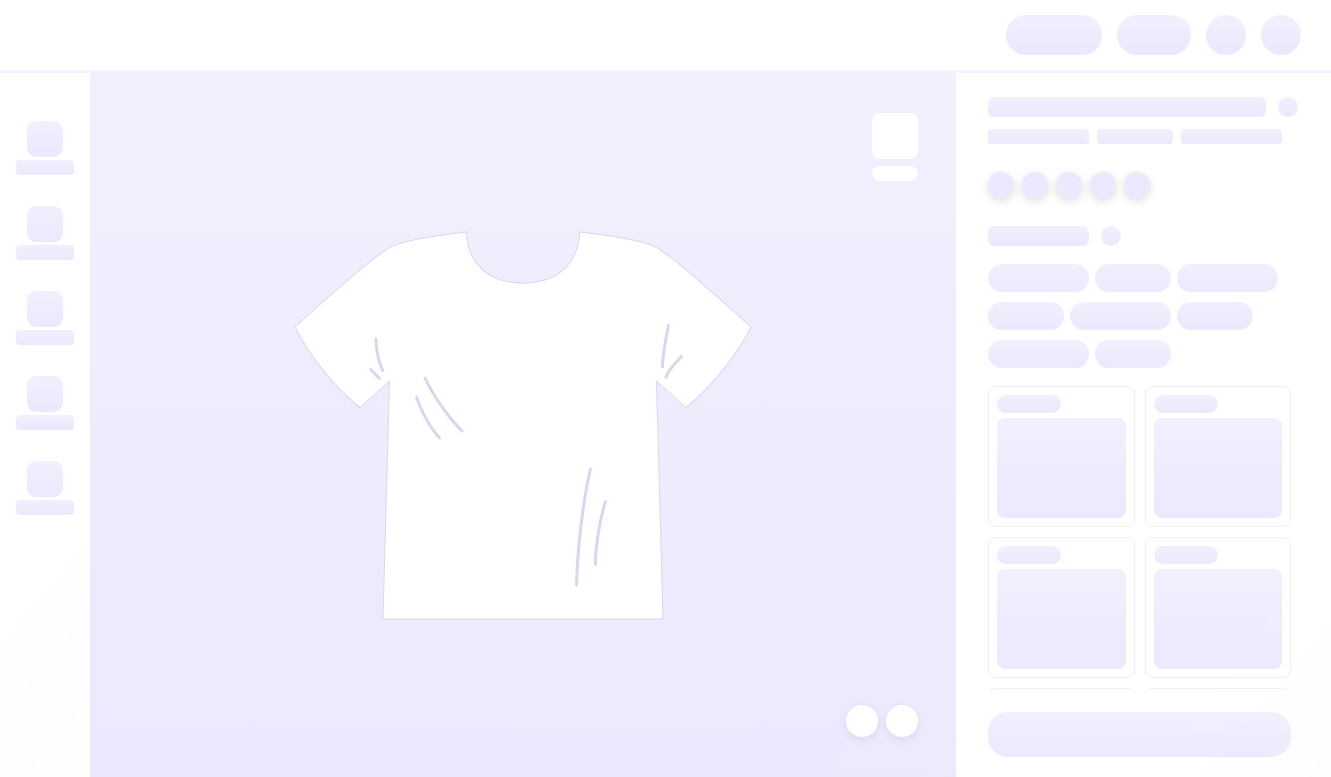 scroll, scrollTop: 0, scrollLeft: 0, axis: both 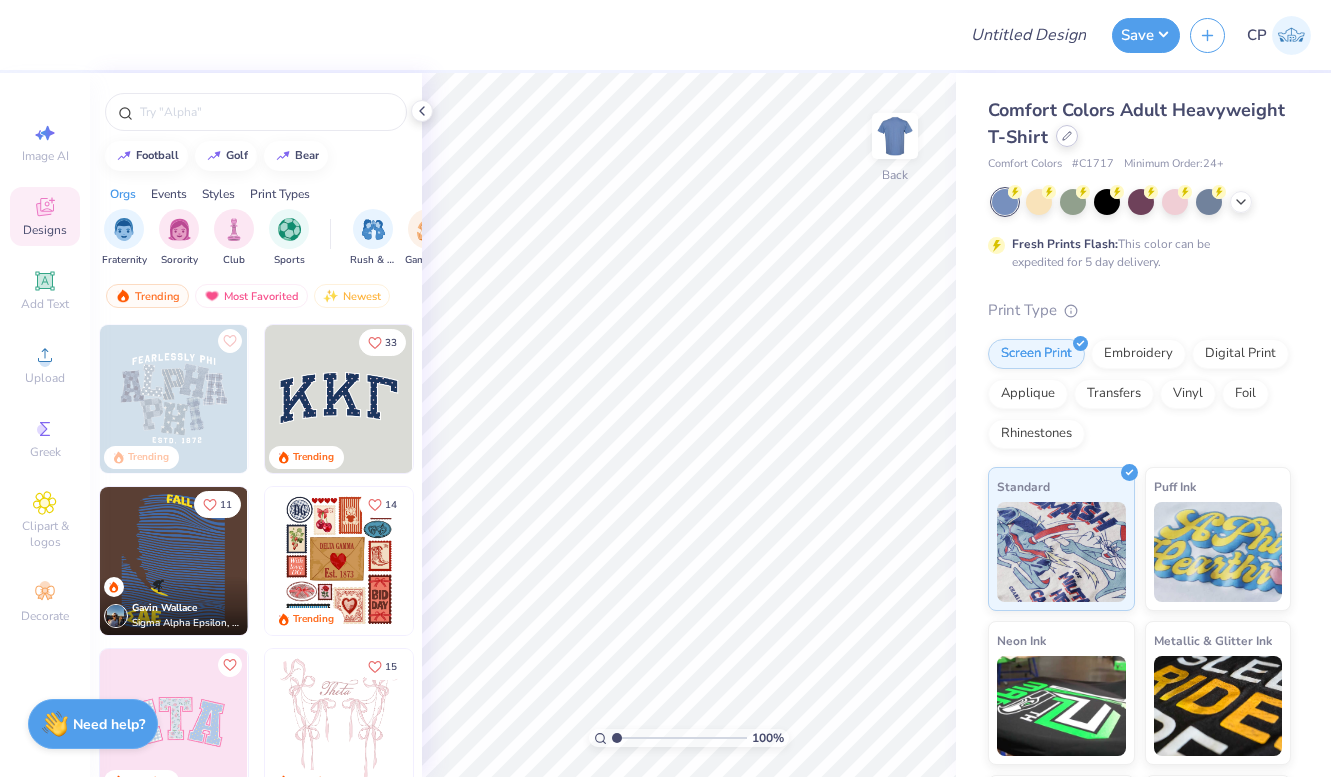 click on "Comfort Colors Adult Heavyweight T-Shirt" at bounding box center (1139, 124) 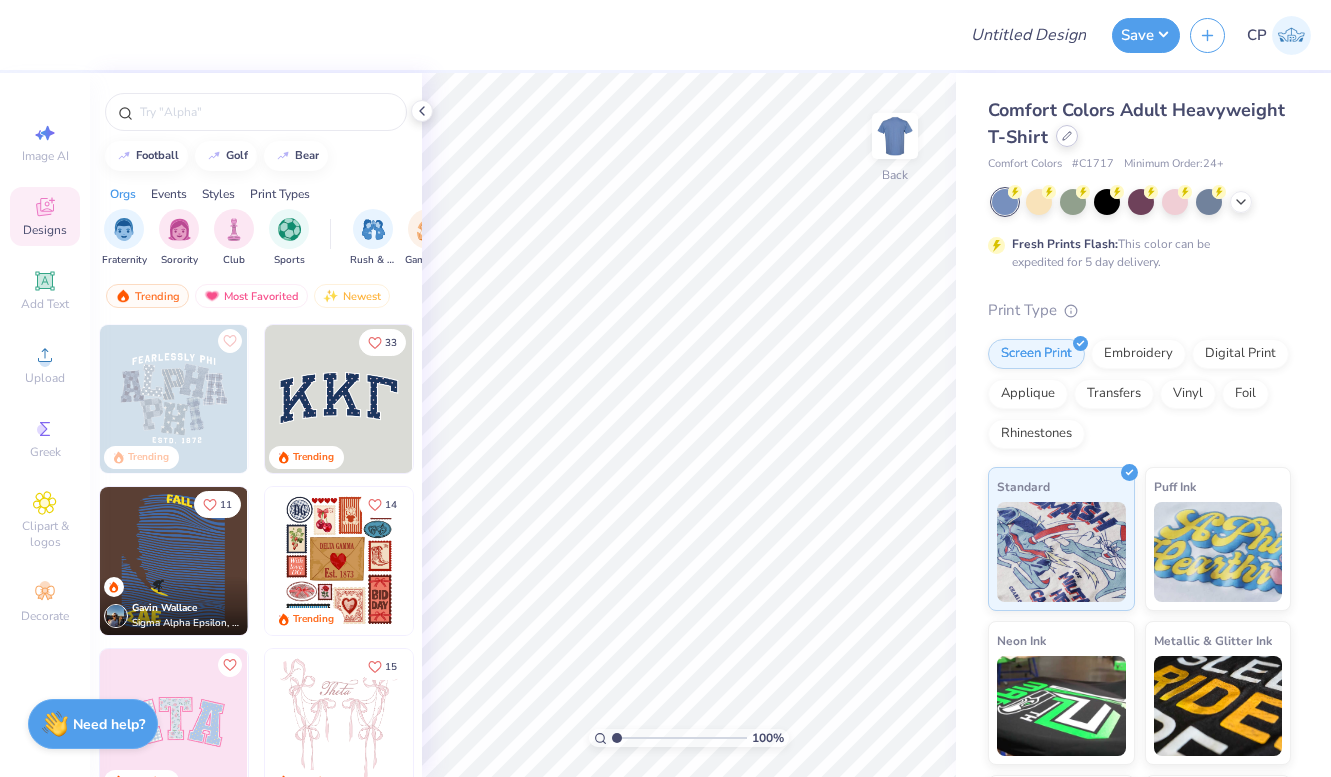 click at bounding box center [1067, 136] 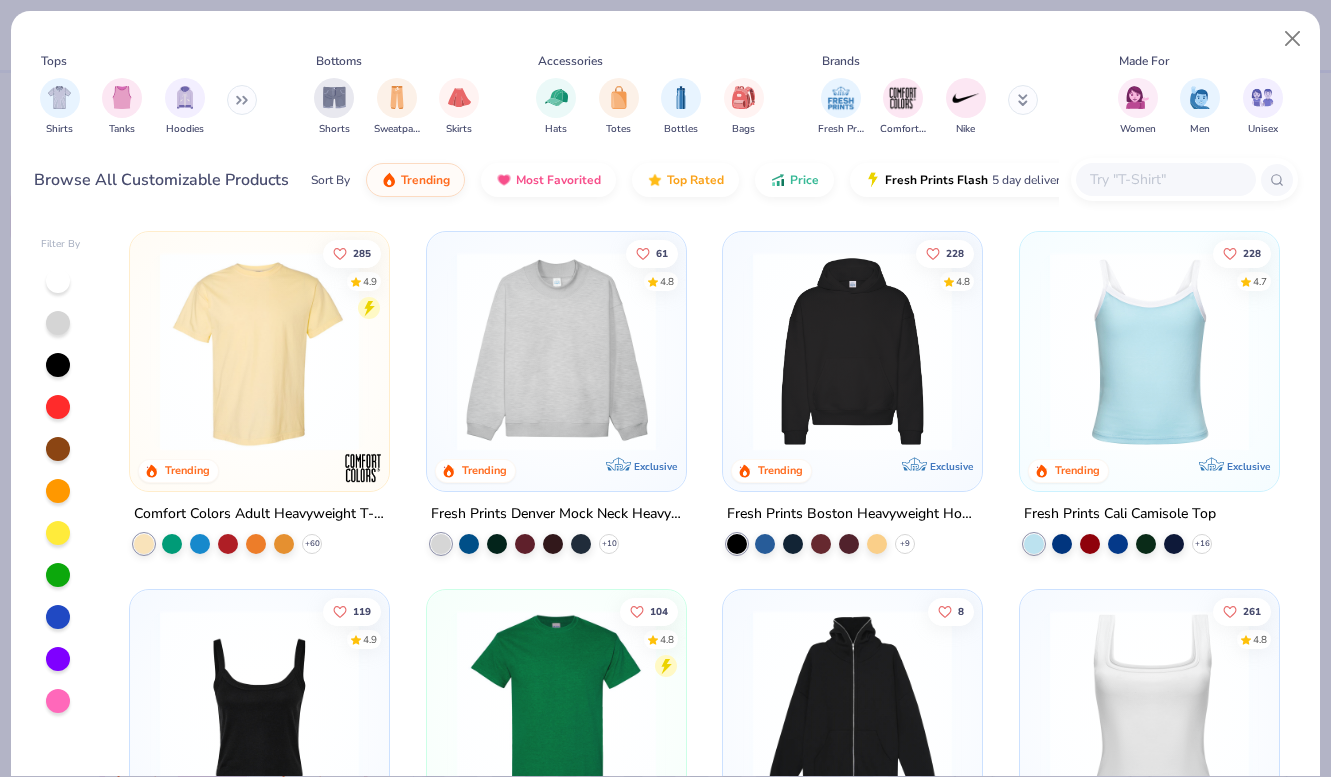 click at bounding box center (1165, 179) 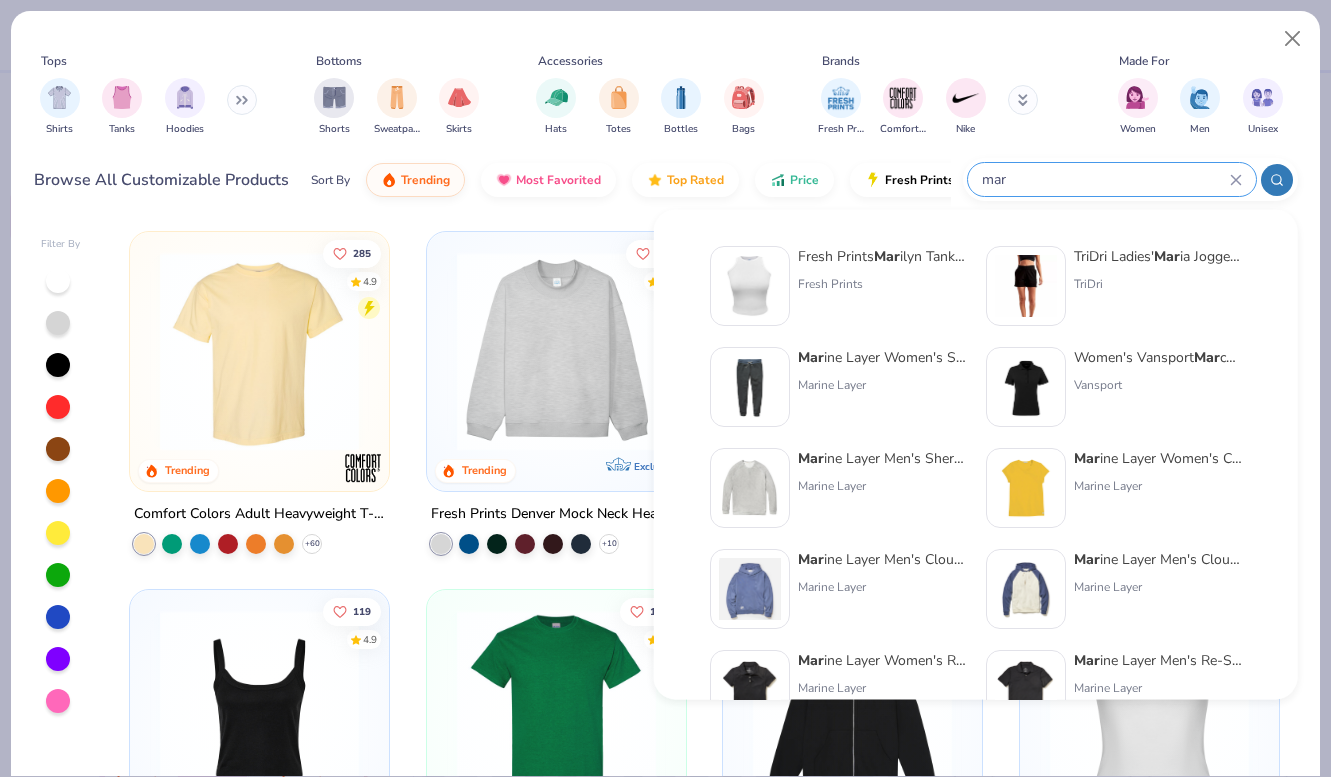 type on "mar" 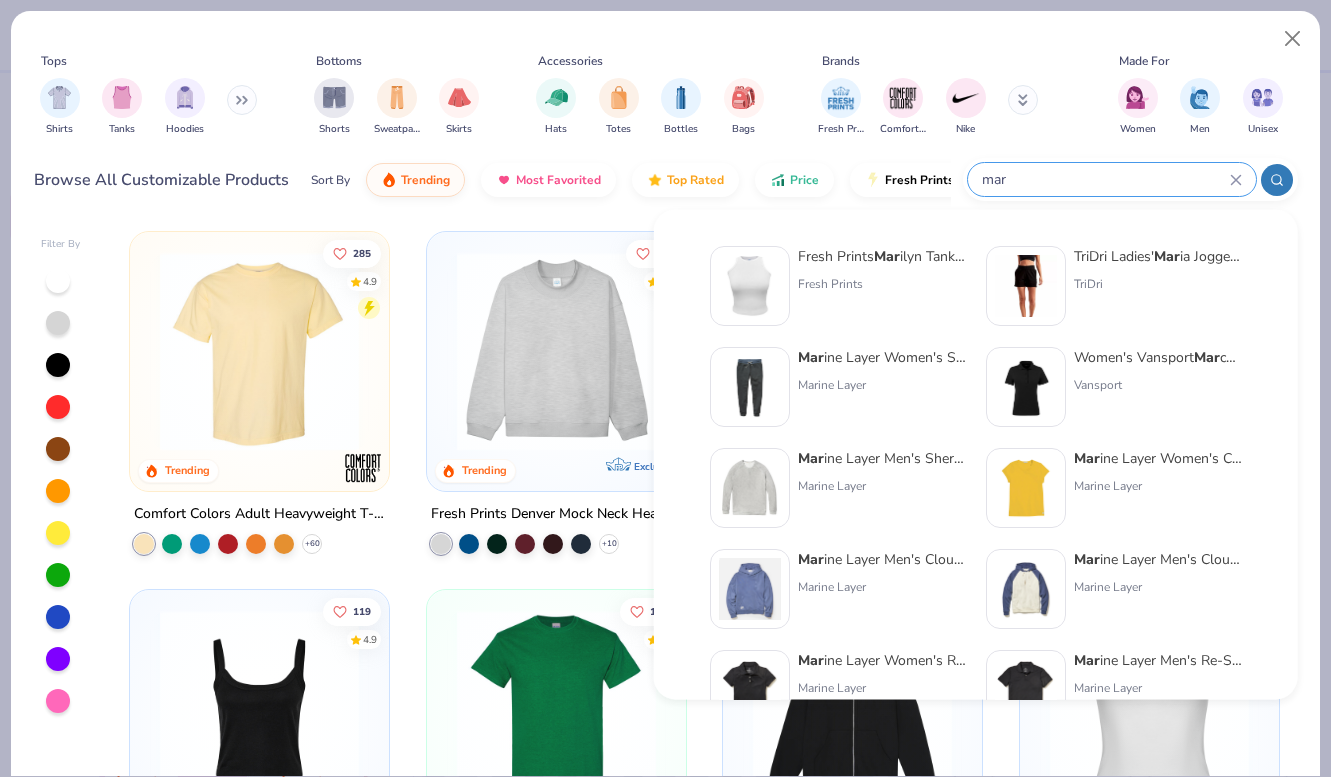 click on "Fresh Prints" at bounding box center [882, 284] 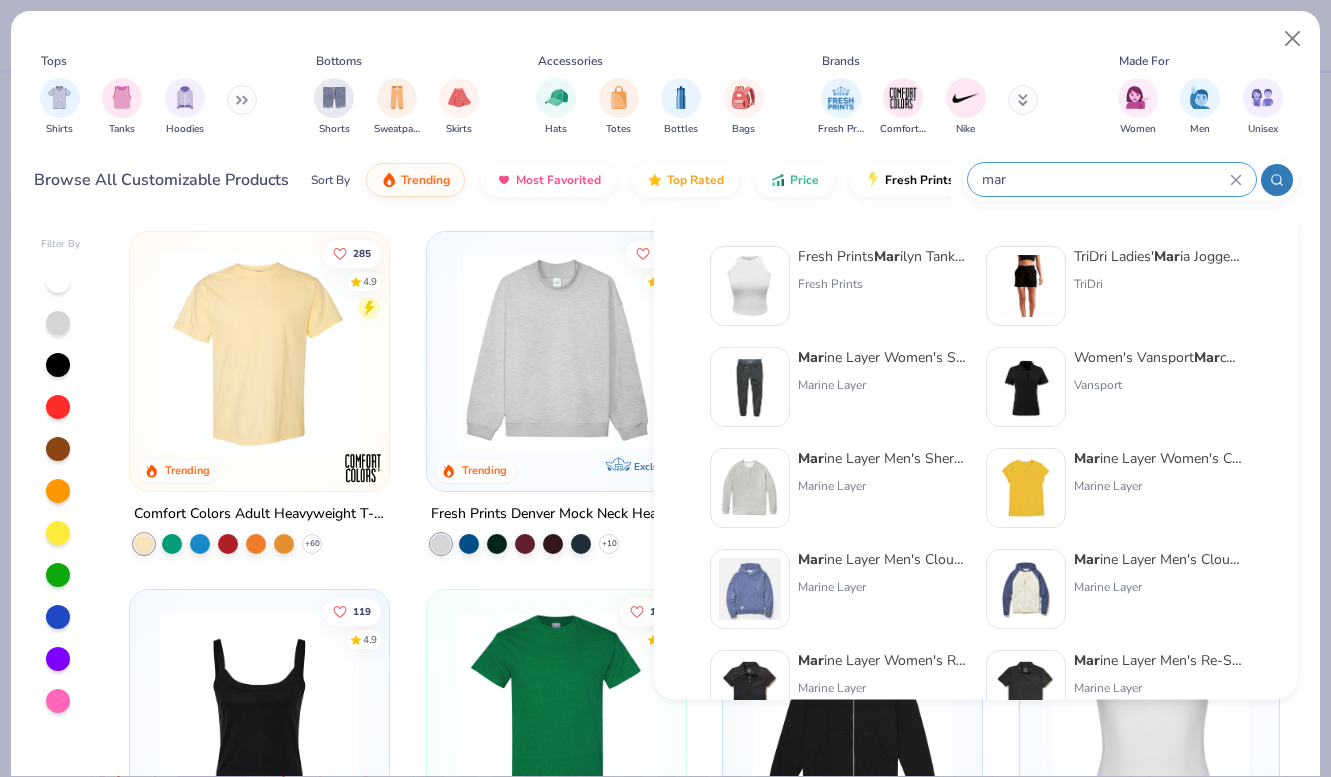 type 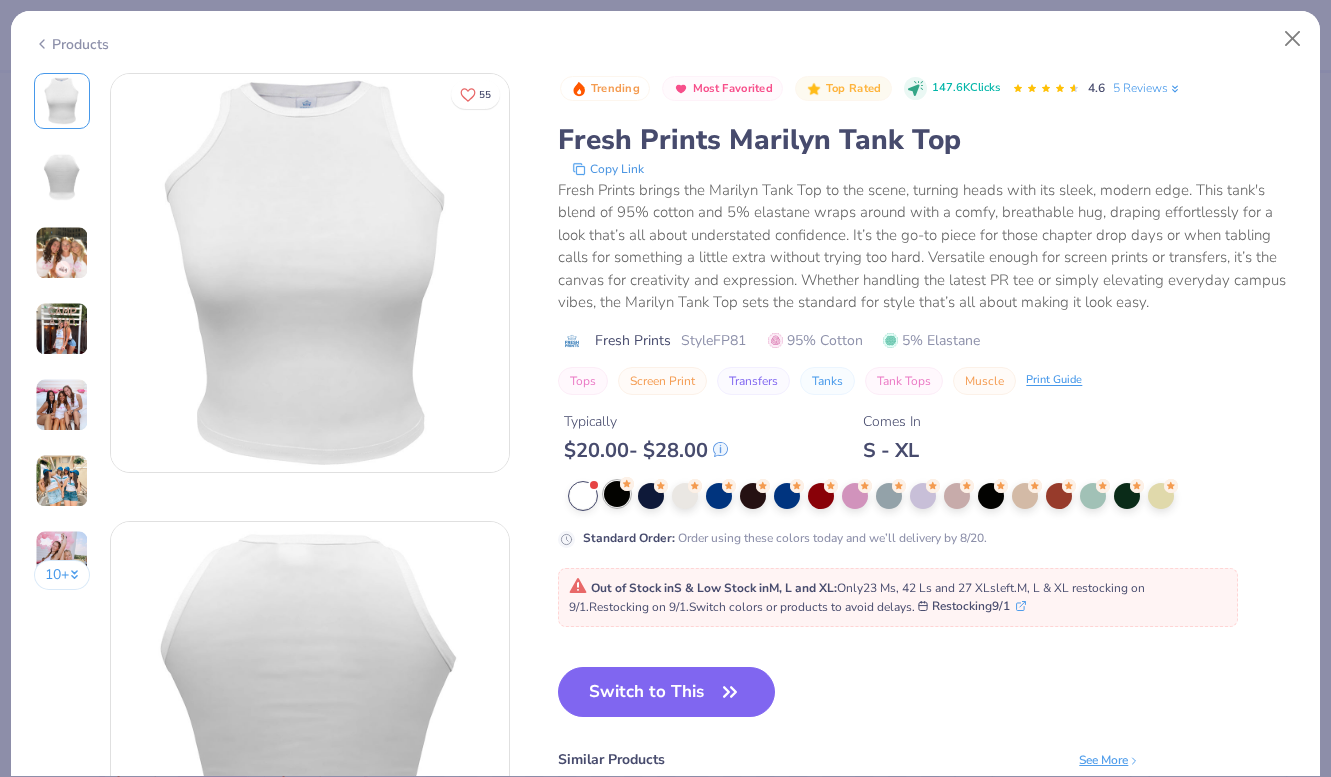 click at bounding box center [617, 494] 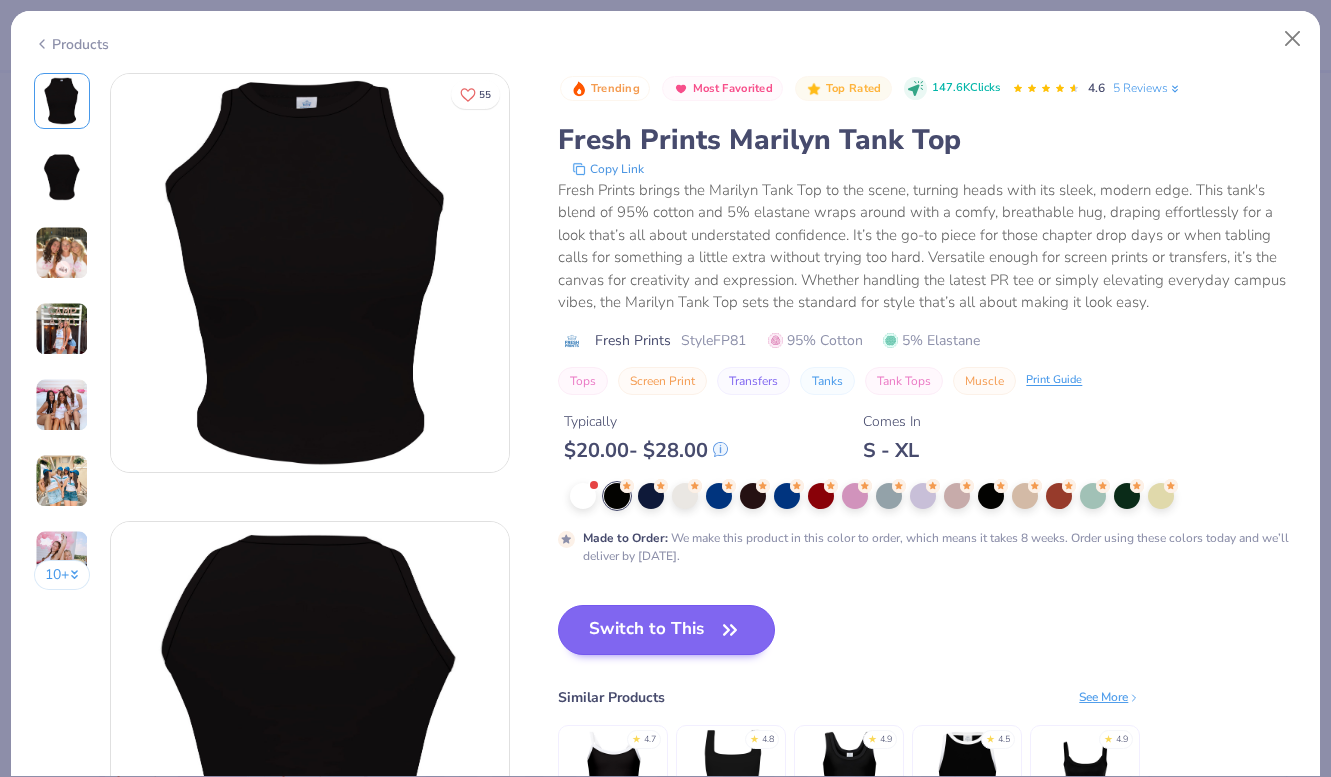 click on "Switch to This" at bounding box center [666, 630] 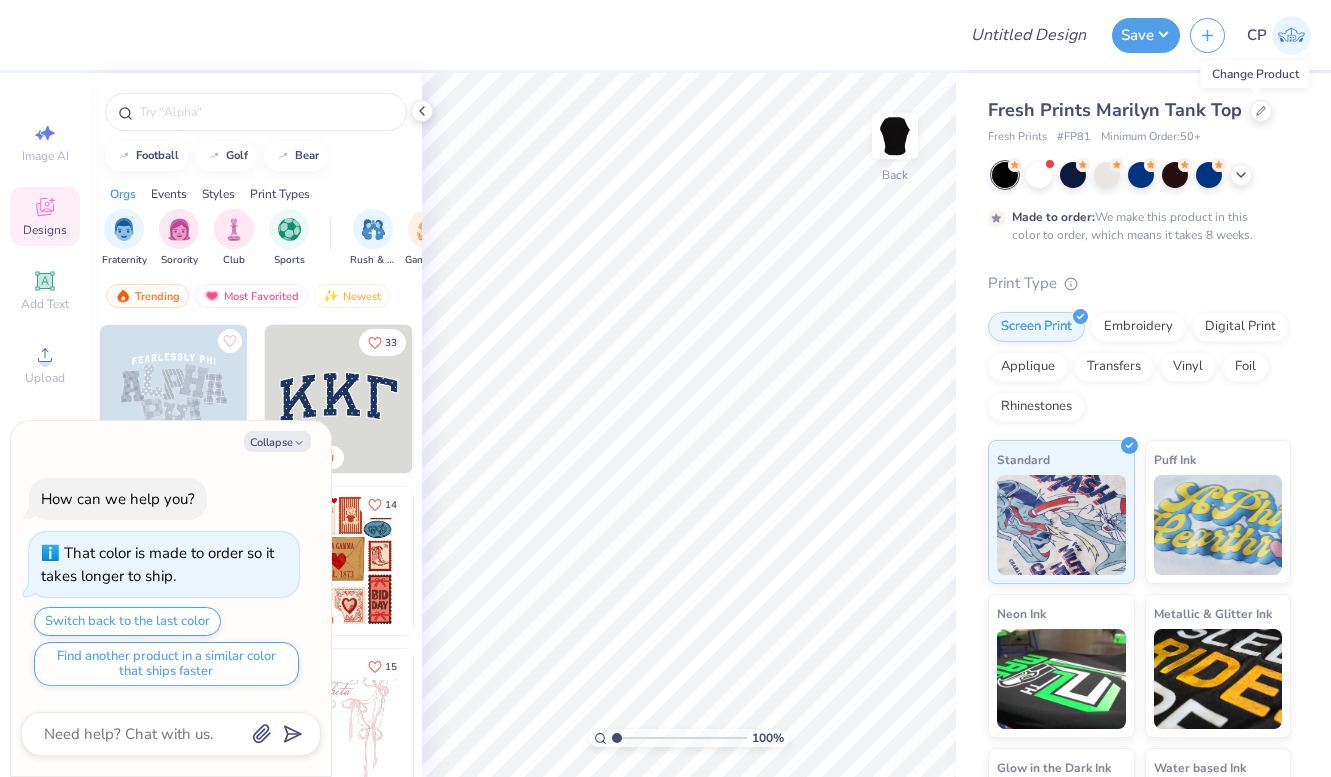 type on "x" 